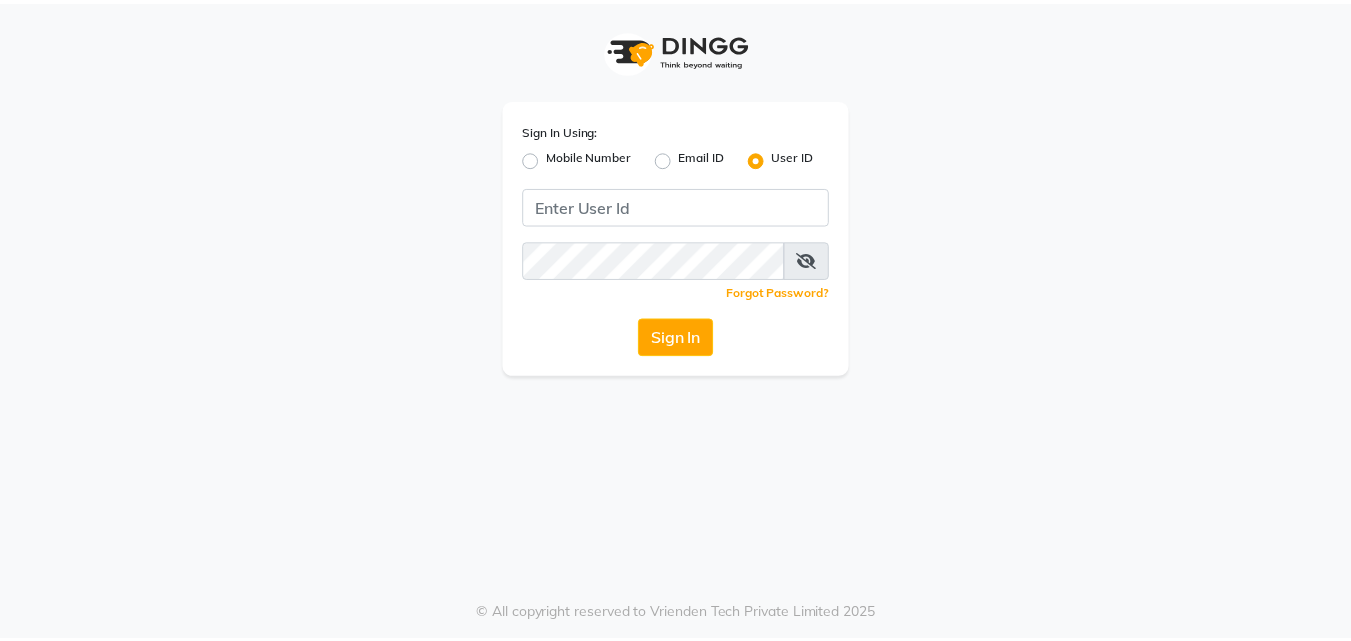 scroll, scrollTop: 0, scrollLeft: 0, axis: both 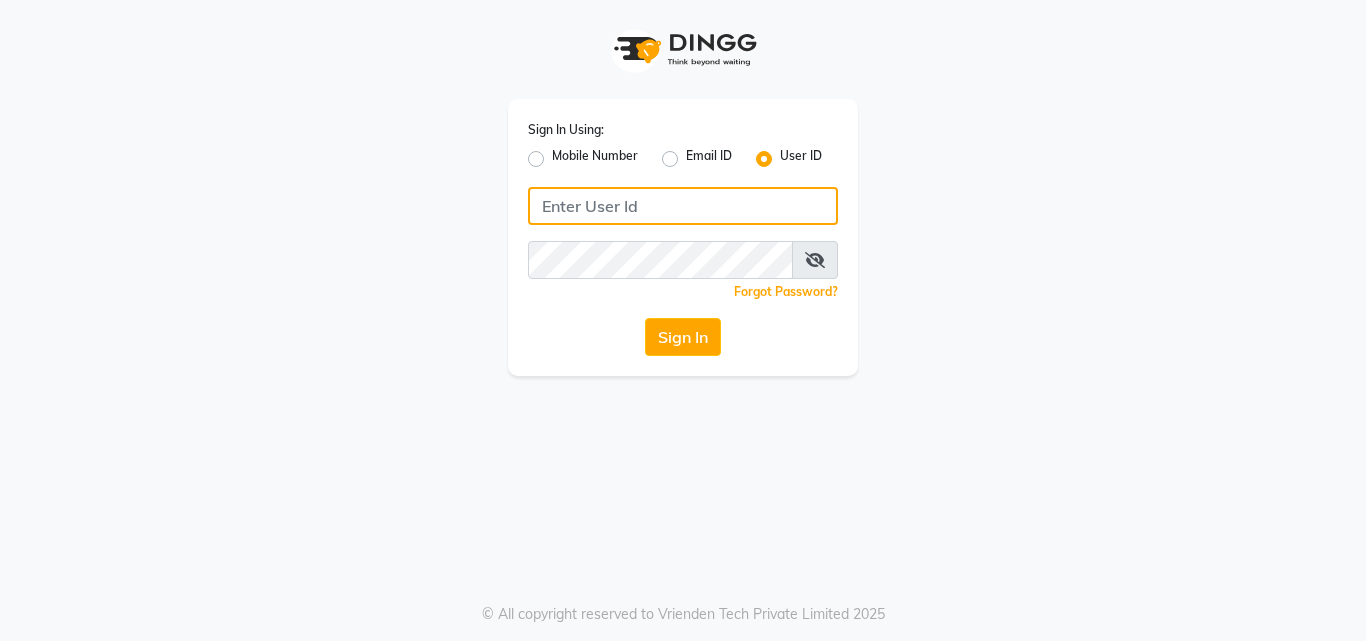 click 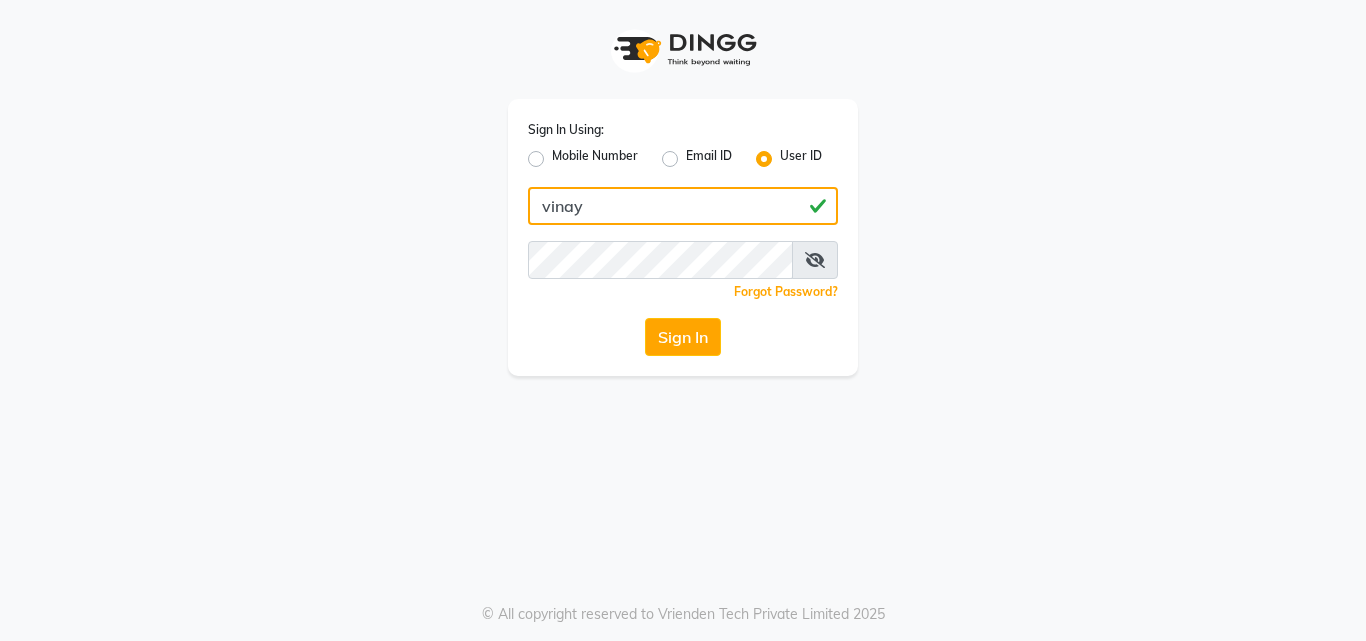 type on "vinay" 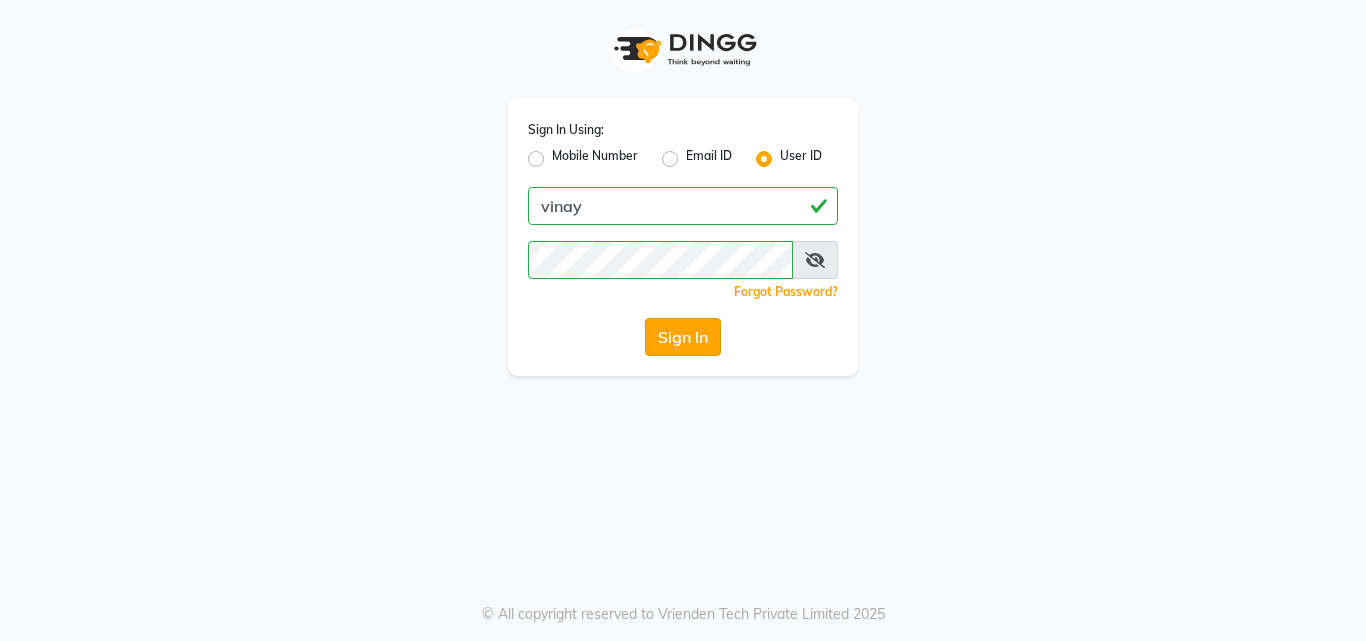 click on "Sign In" 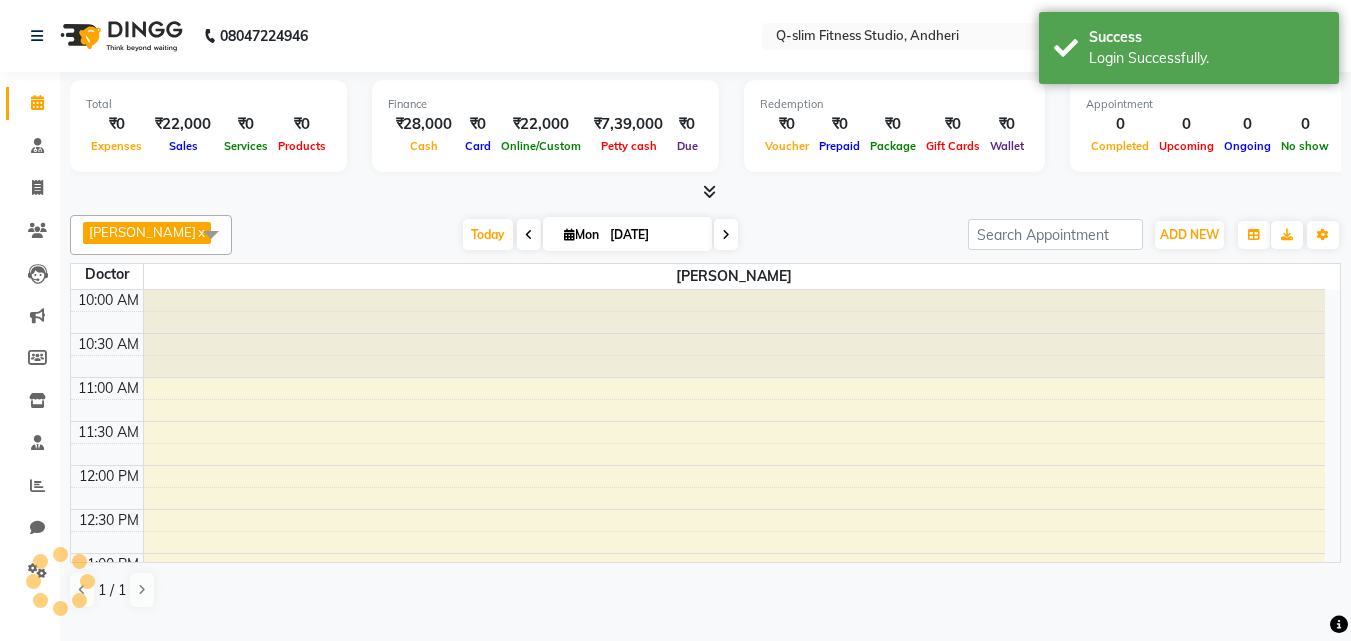scroll, scrollTop: 0, scrollLeft: 0, axis: both 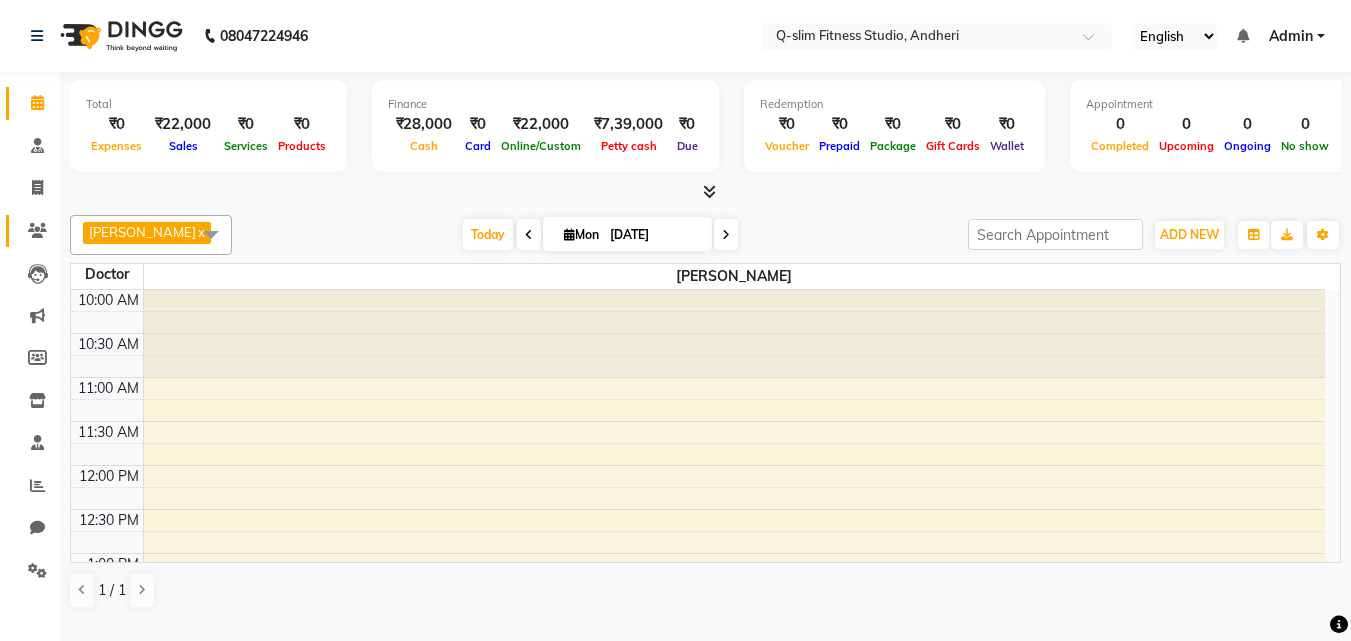 click on "Patients" 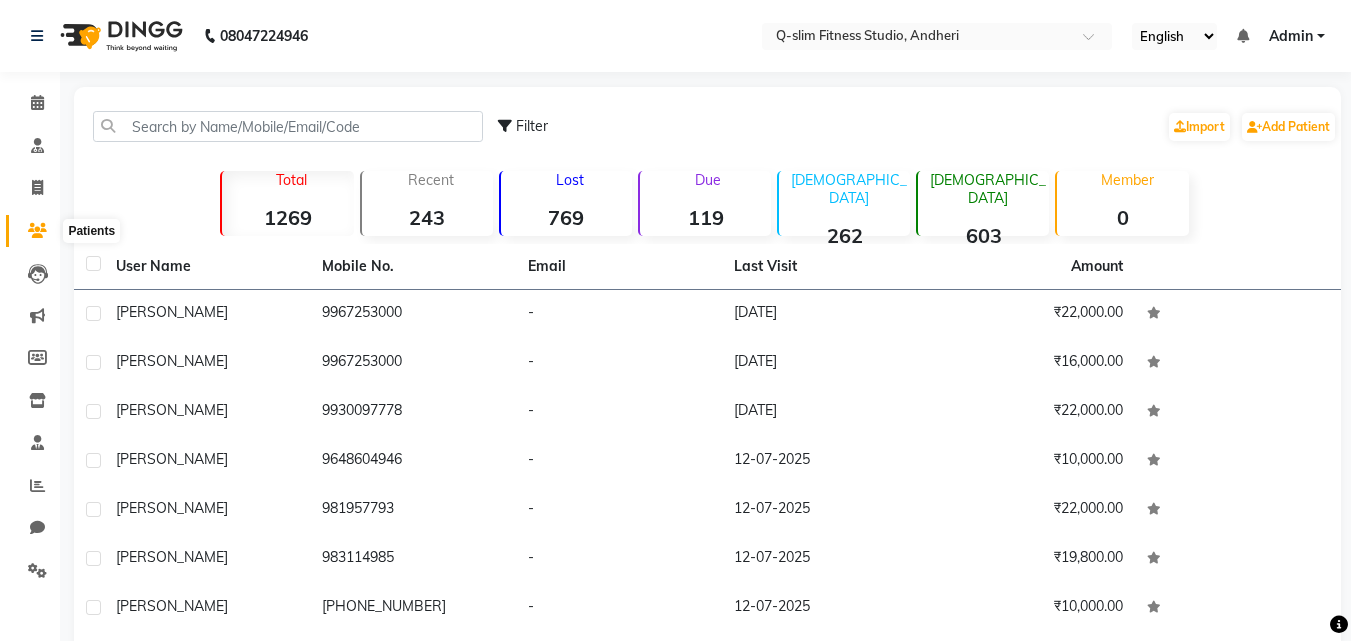 click 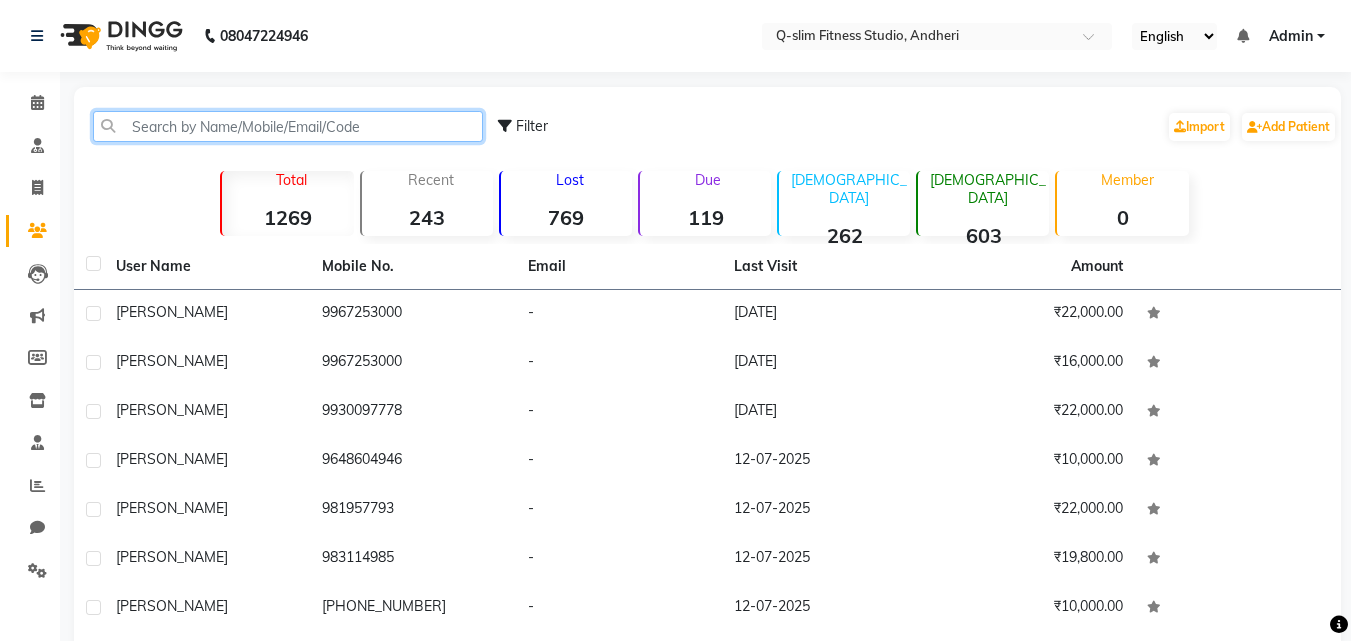 click 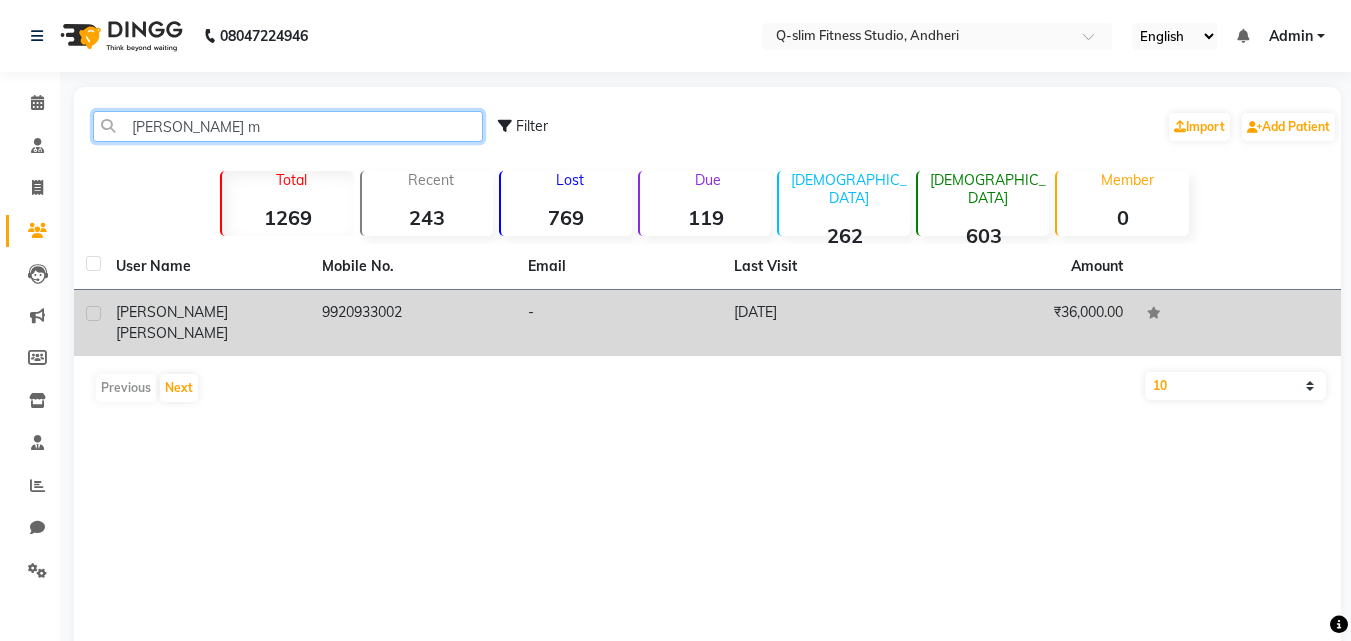 type on "[PERSON_NAME] m" 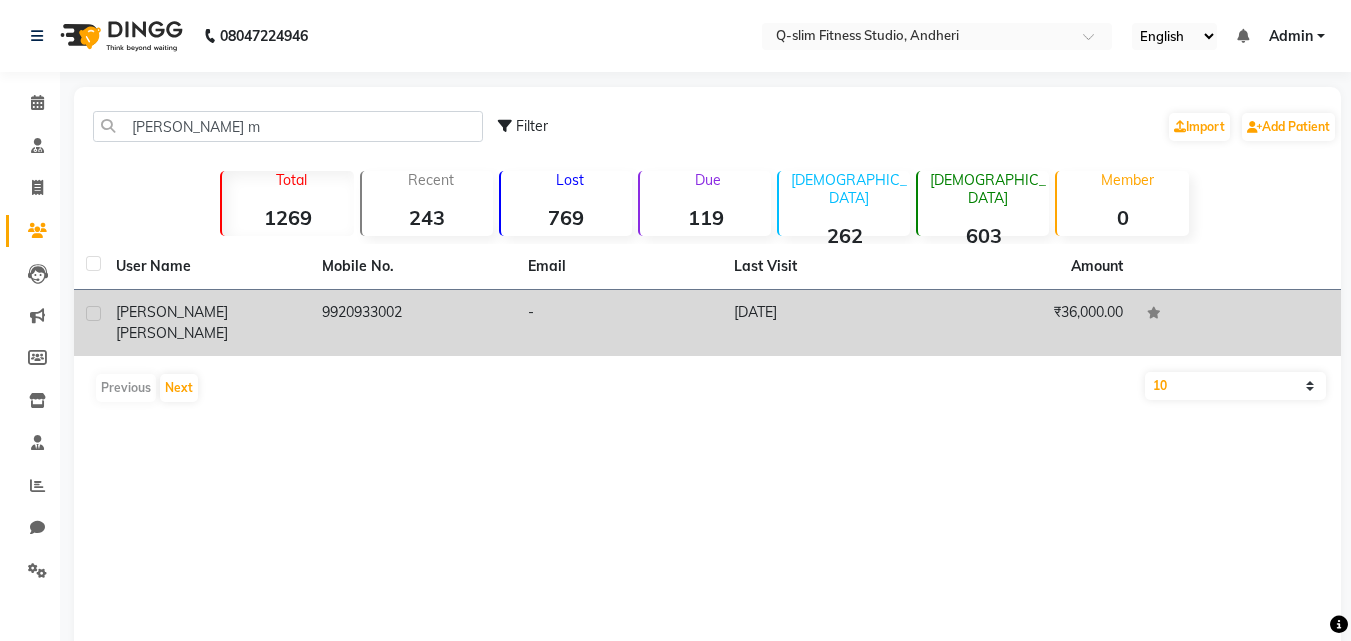 click on "[PERSON_NAME]" 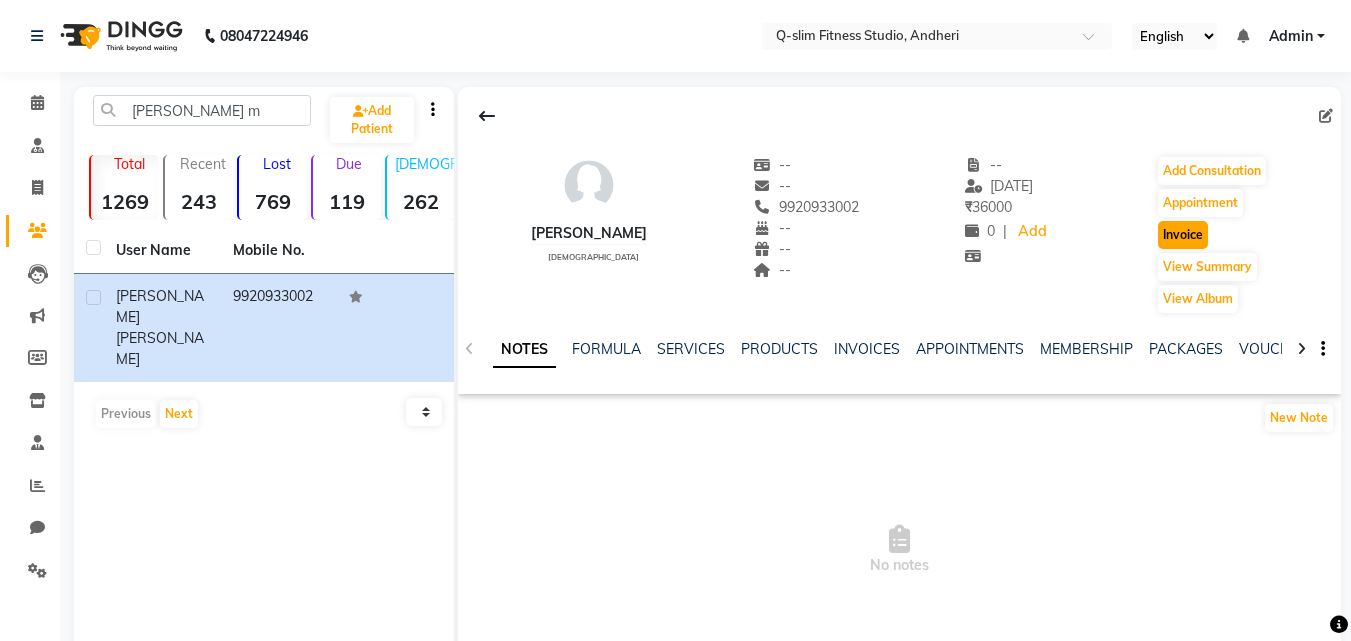 click on "Invoice" 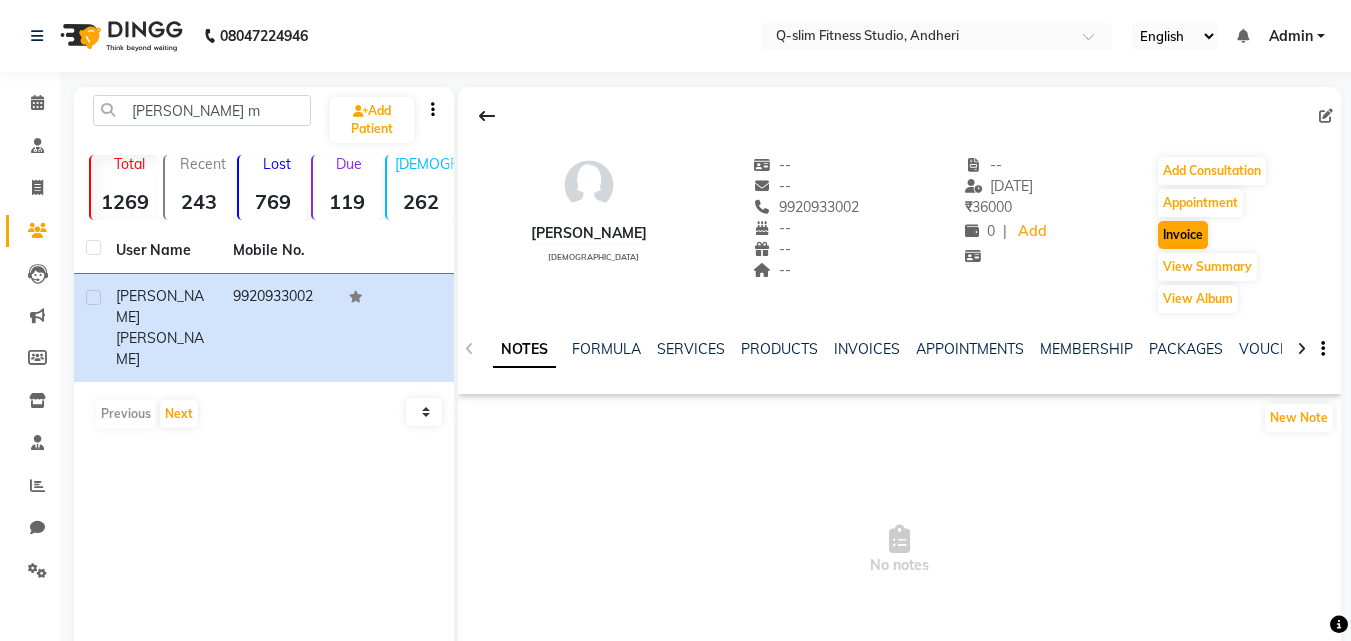 select on "8143" 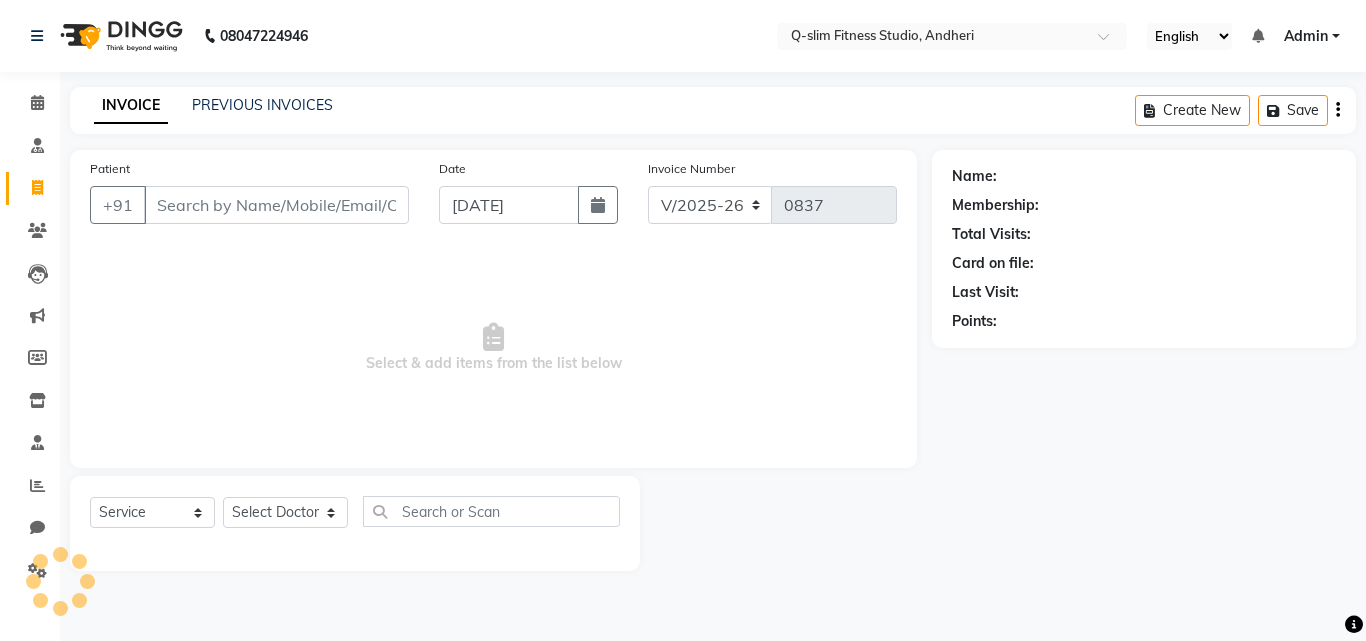 type on "9920933002" 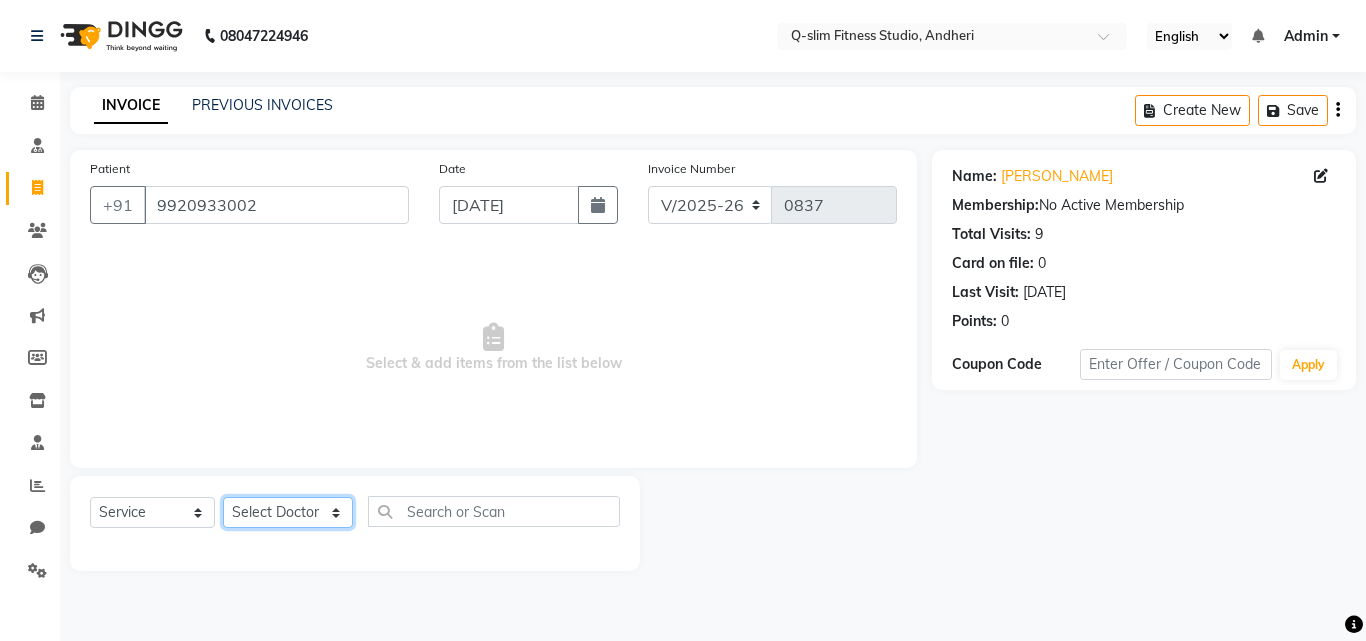 click on "Select Doctor Dr [PERSON_NAME] [PERSON_NAME] [PERSON_NAME] / [PERSON_NAME] Session - Bharti Lipo Session - Padma" 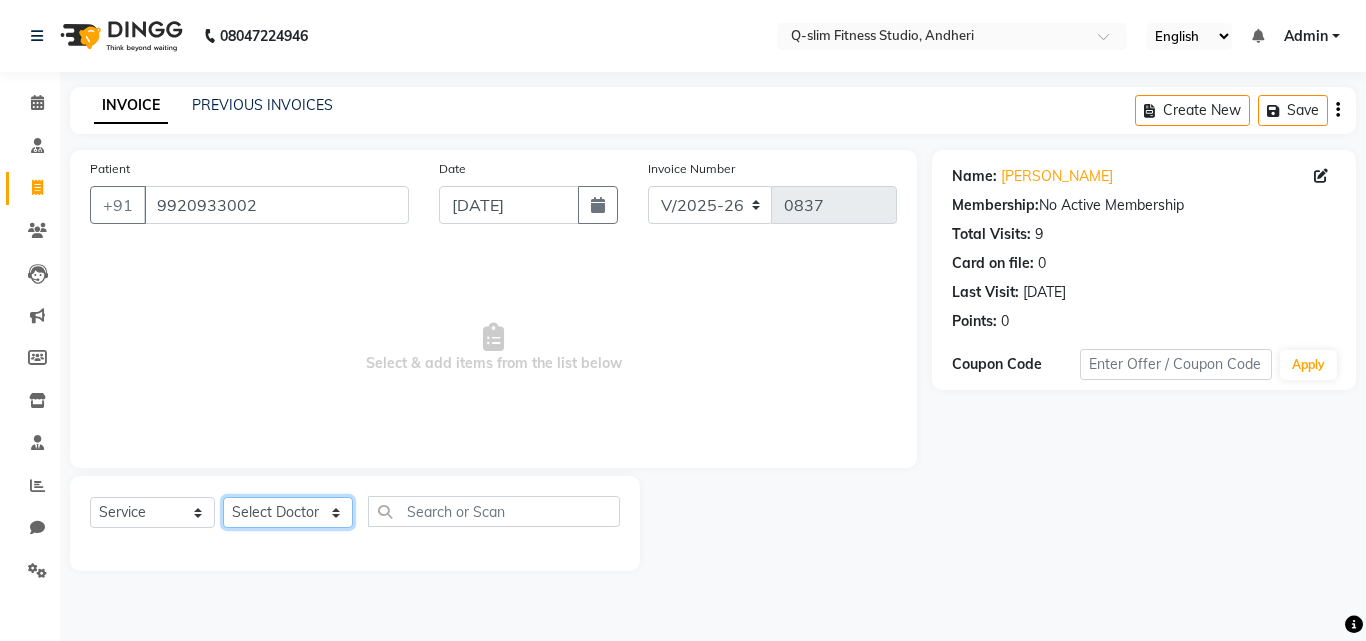 select on "76951" 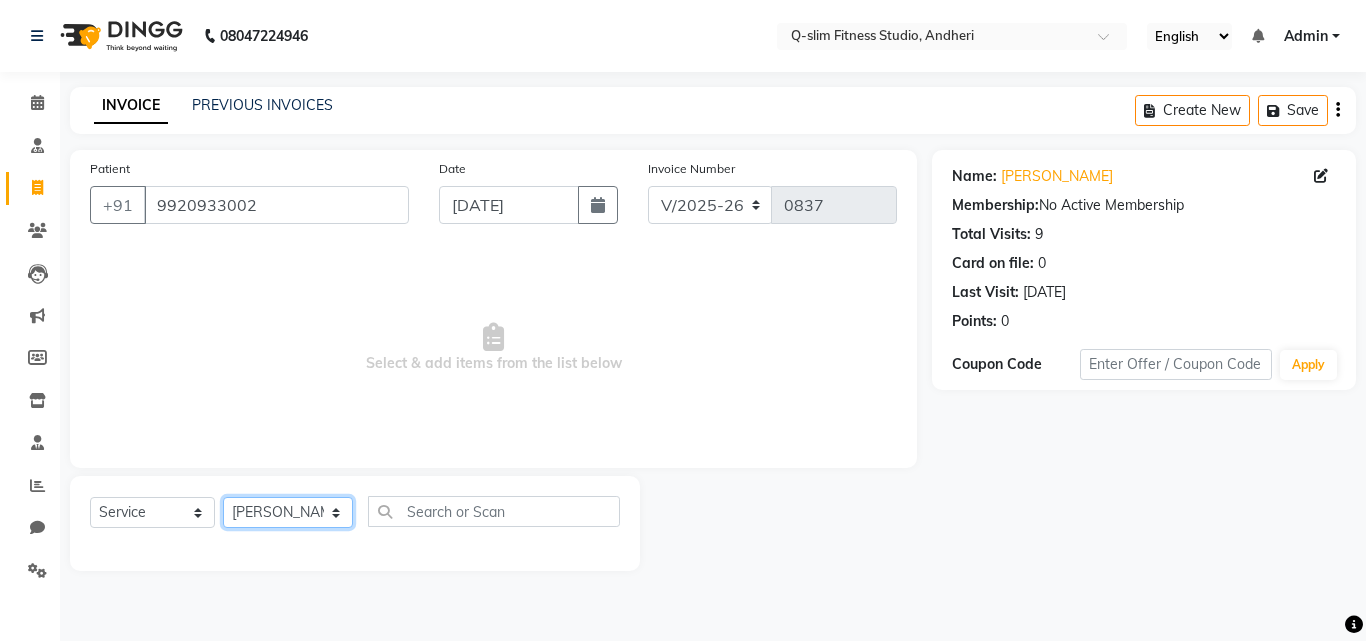 click on "Select Doctor Dr [PERSON_NAME] [PERSON_NAME] [PERSON_NAME] / [PERSON_NAME] Session - Bharti Lipo Session - Padma" 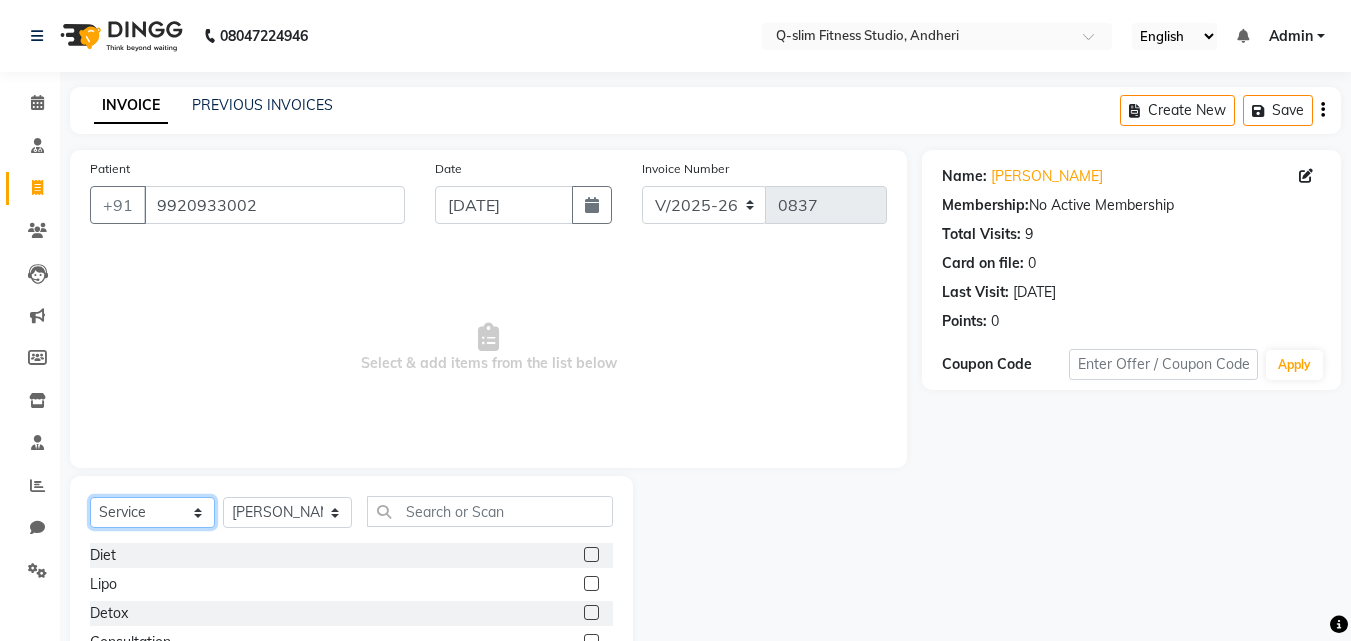 click on "Select  Service  Product  Membership  Package Voucher Prepaid Gift Card" 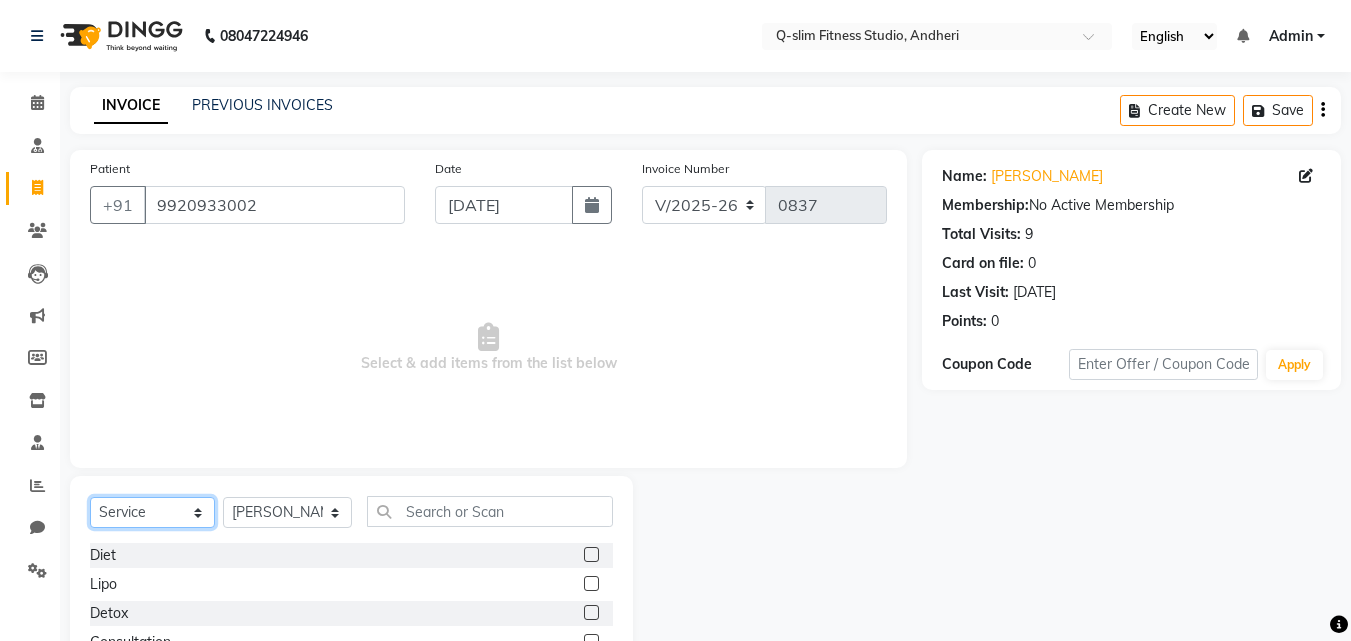 select on "package" 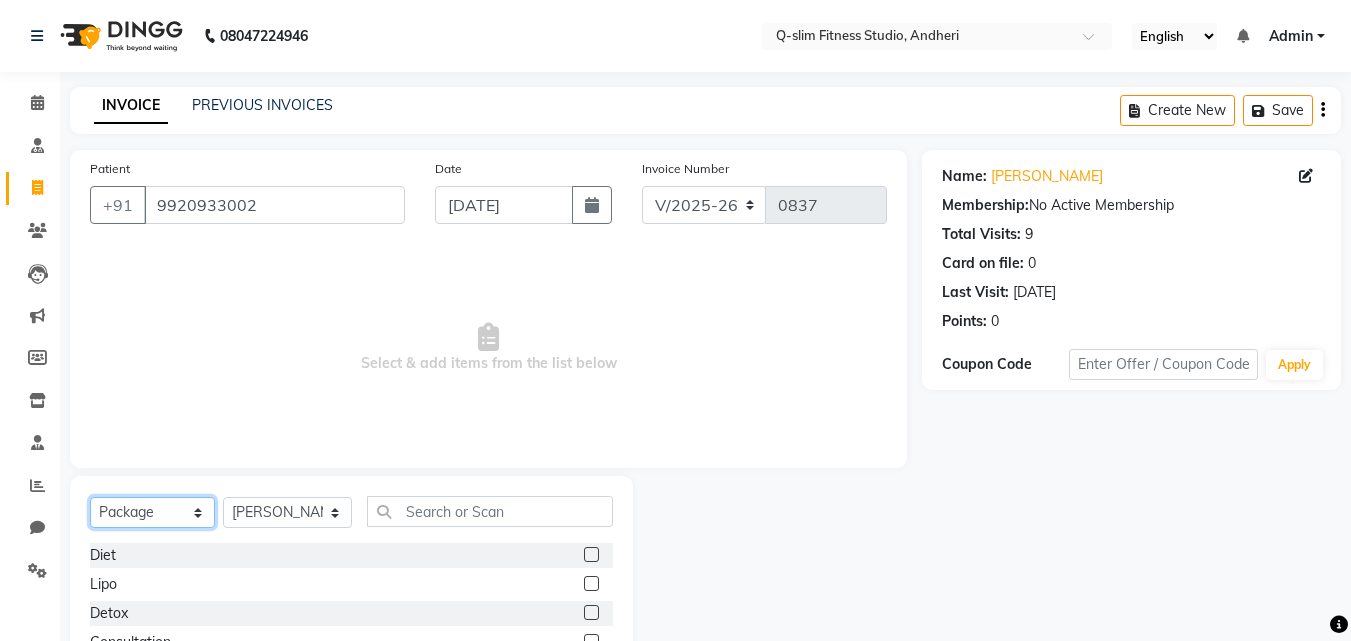 click on "Select  Service  Product  Membership  Package Voucher Prepaid Gift Card" 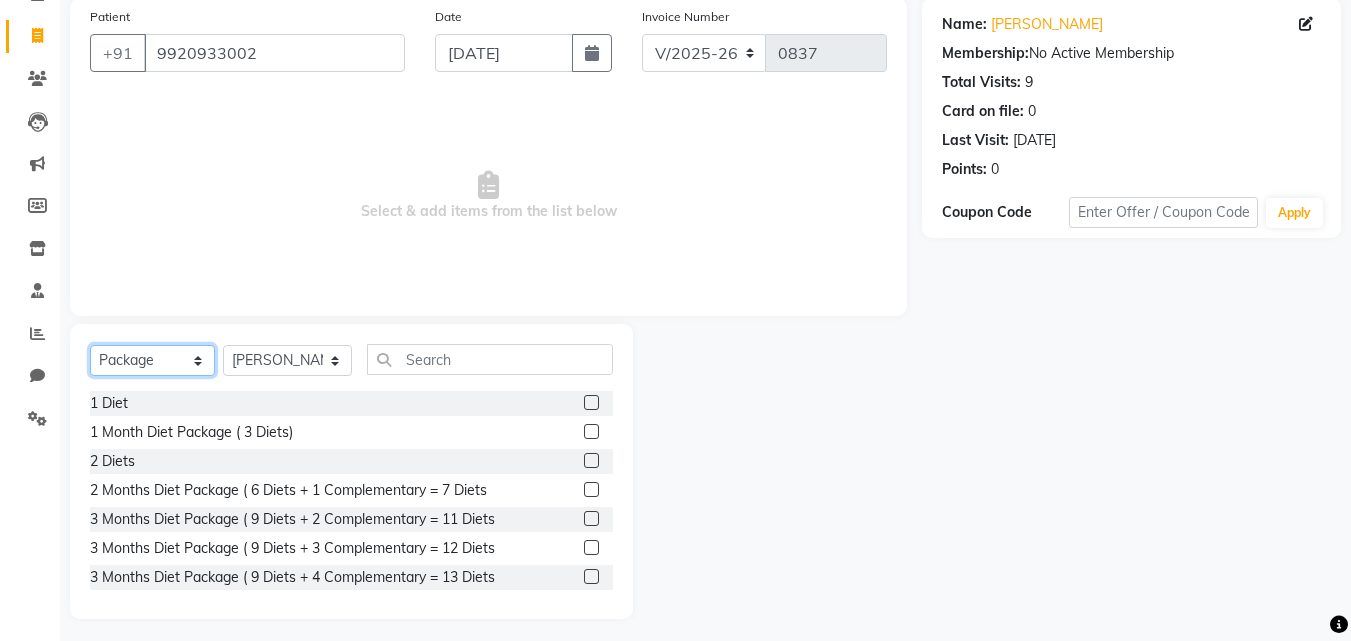 scroll, scrollTop: 153, scrollLeft: 0, axis: vertical 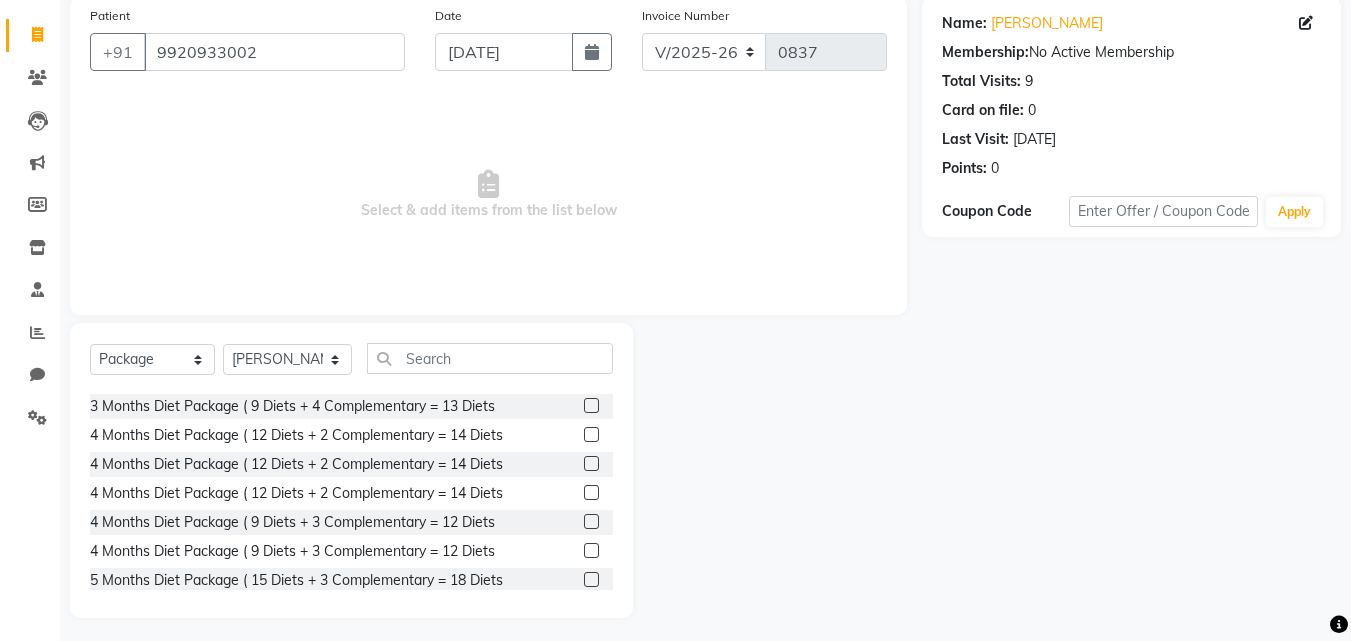 click 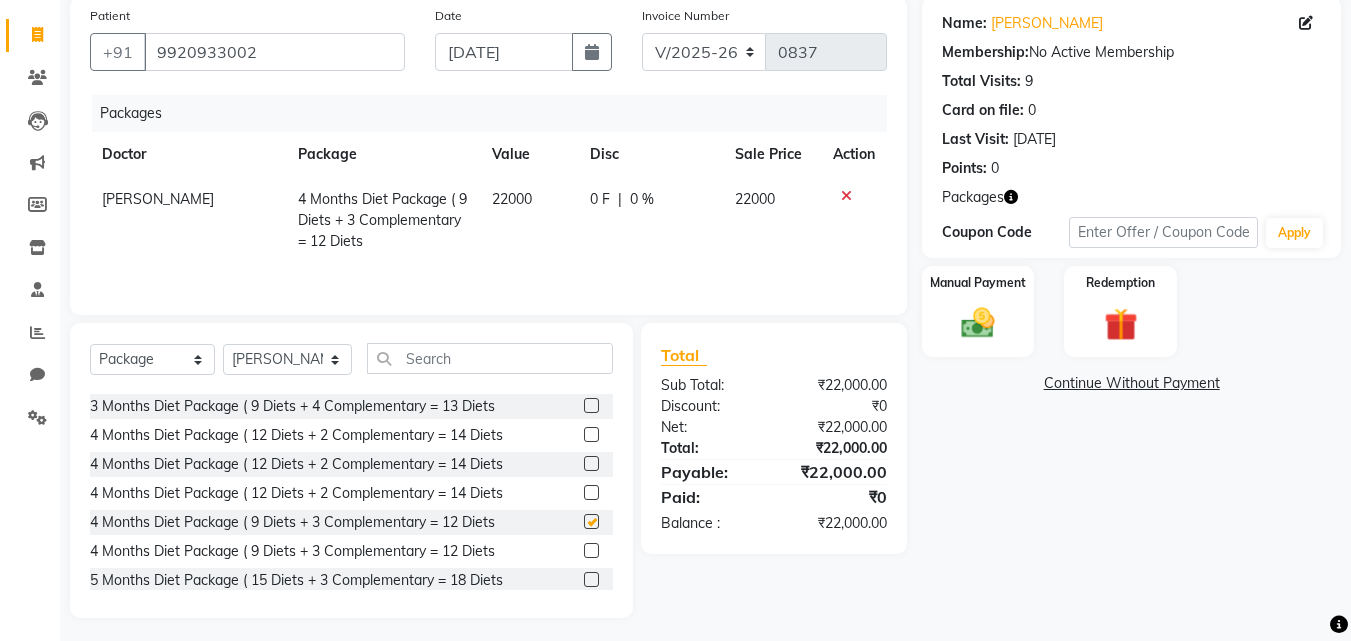checkbox on "false" 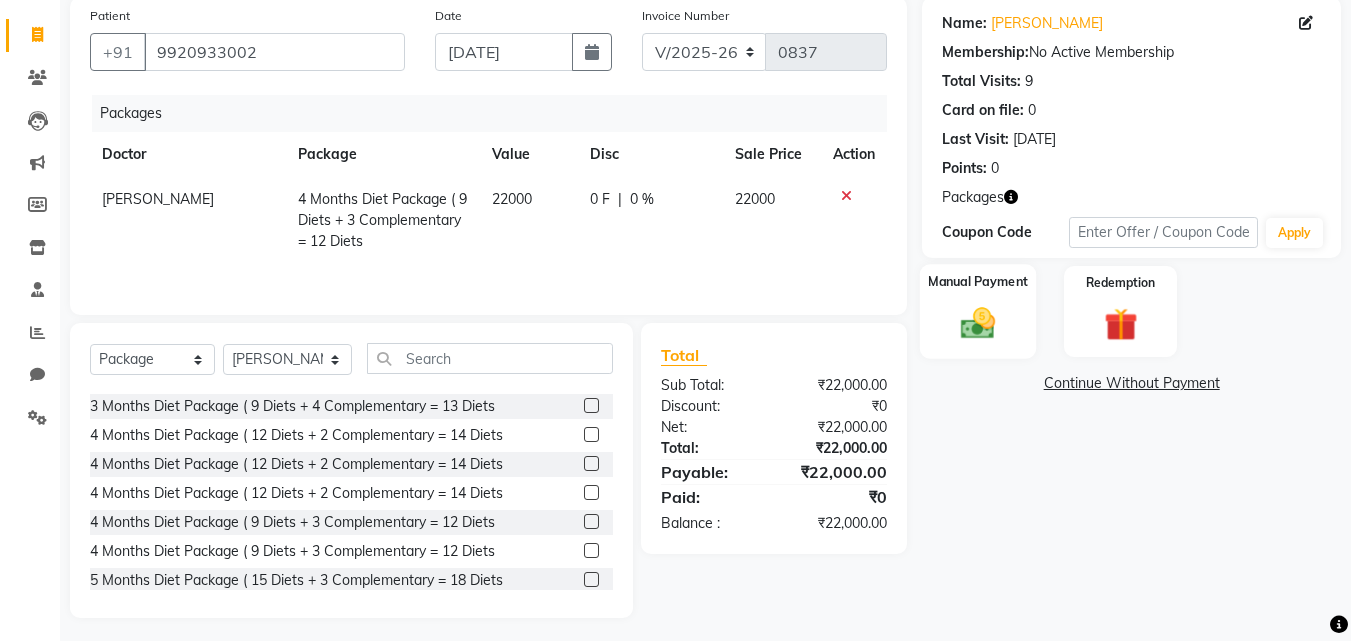 click 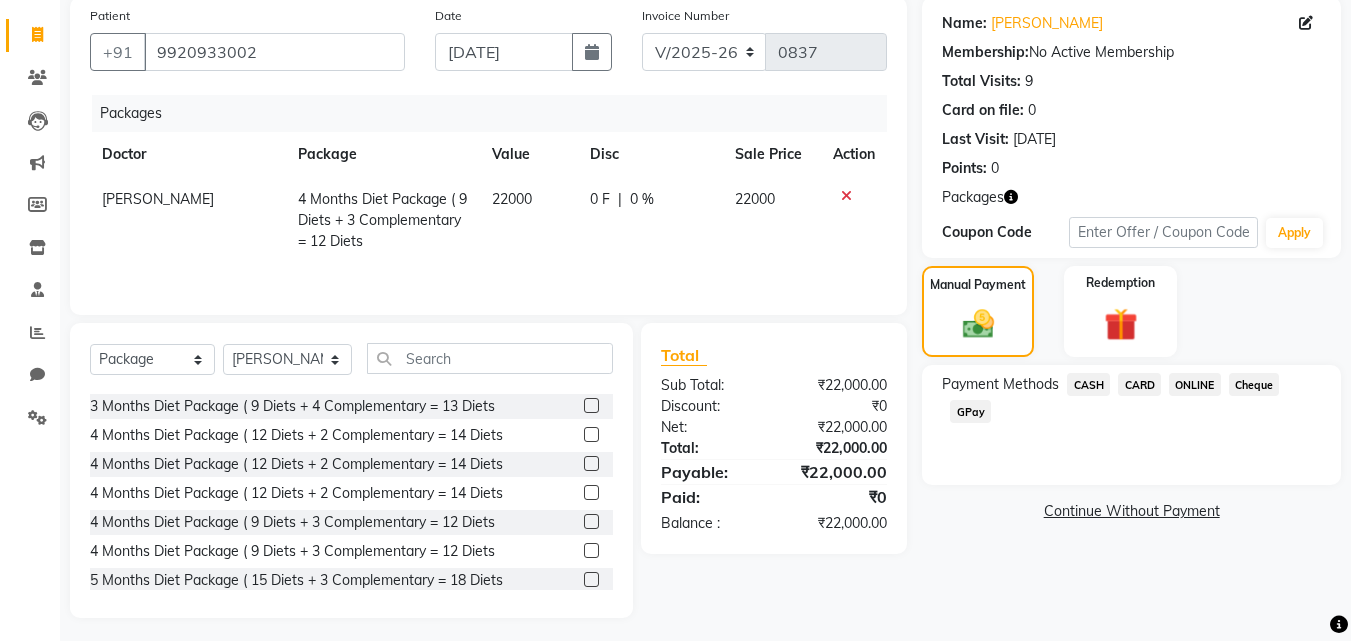click on "ONLINE" 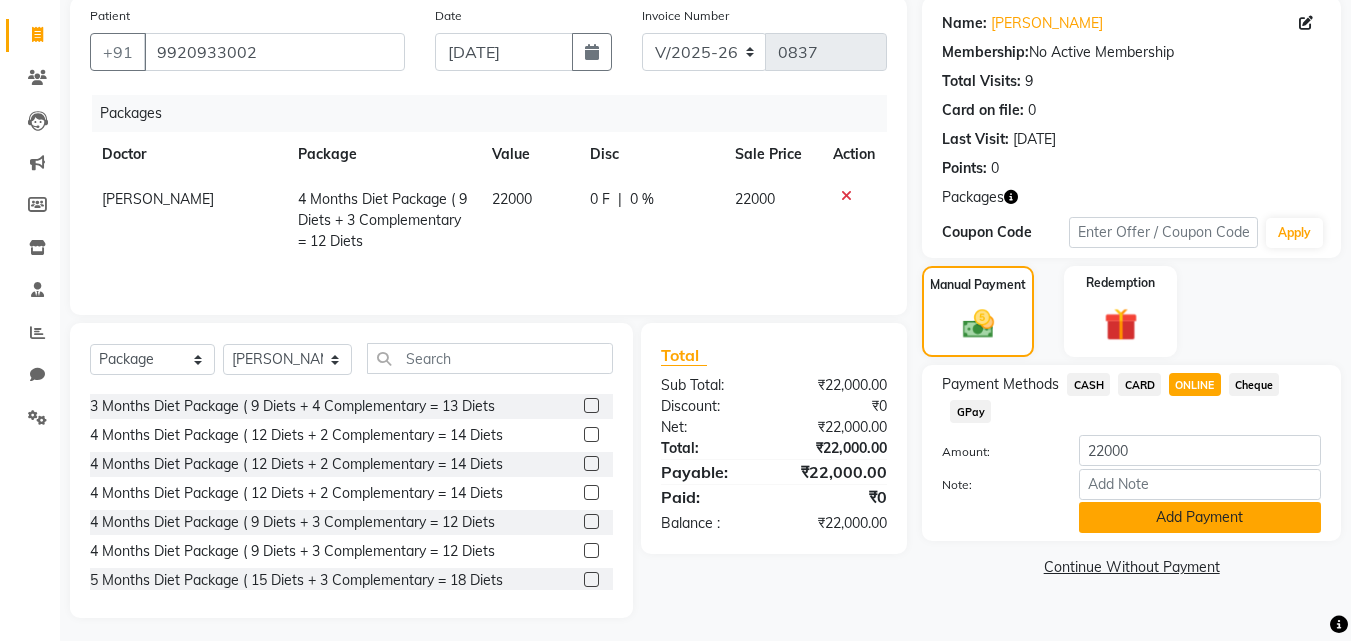 click on "Add Payment" 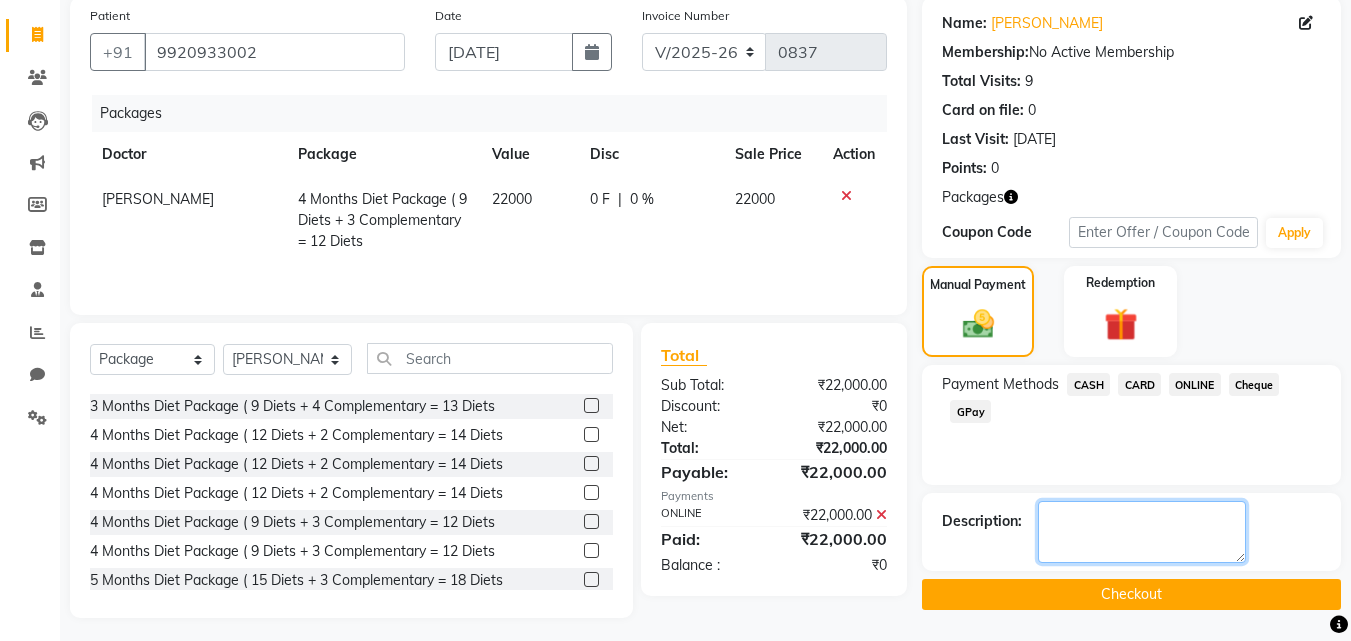 click 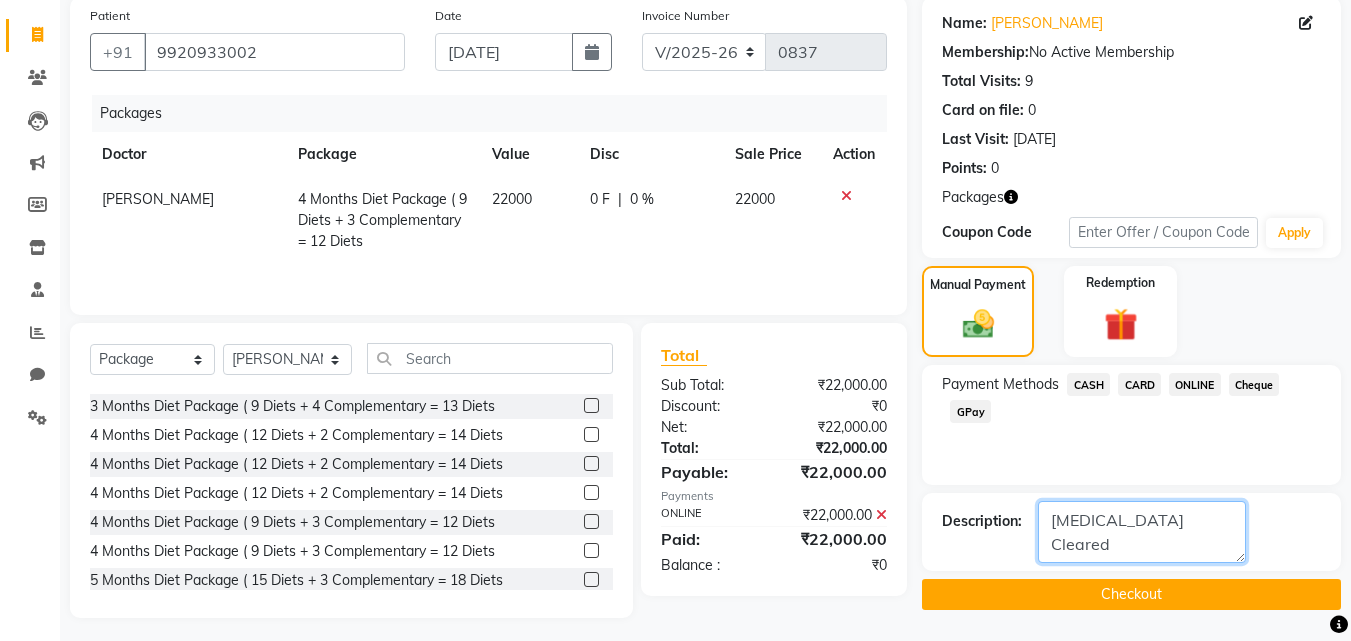 type on "[MEDICAL_DATA] Cleared" 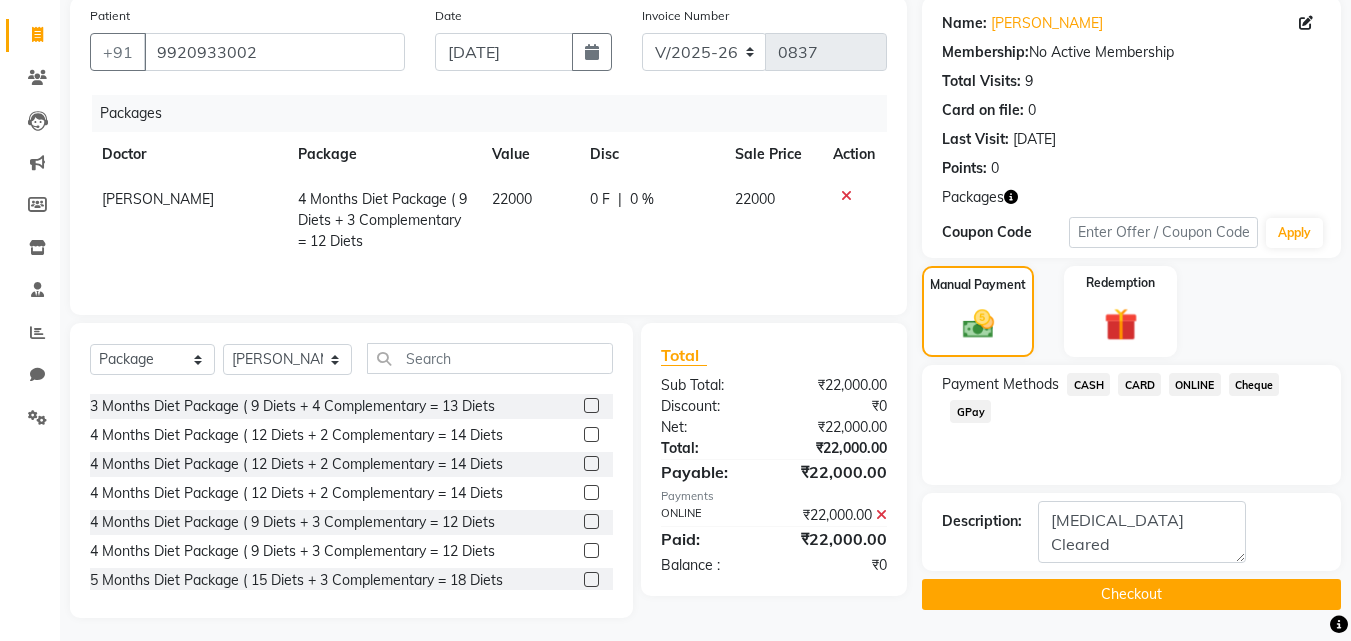 click on "Checkout" 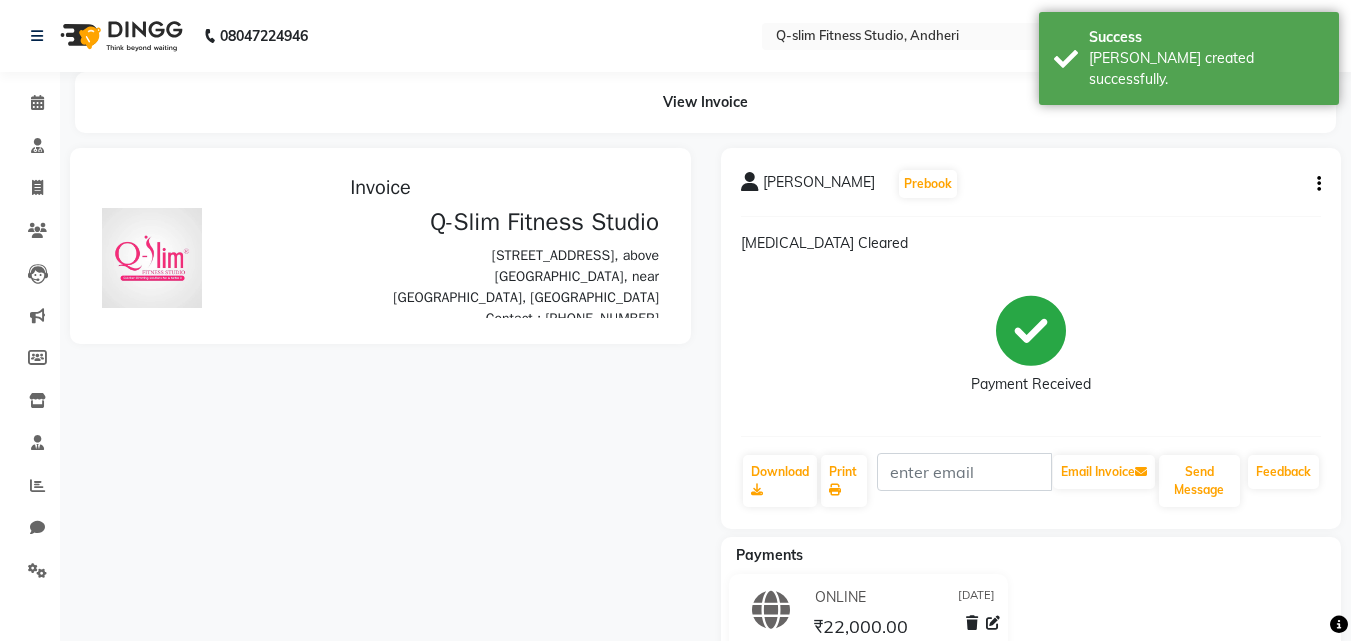 scroll, scrollTop: 0, scrollLeft: 0, axis: both 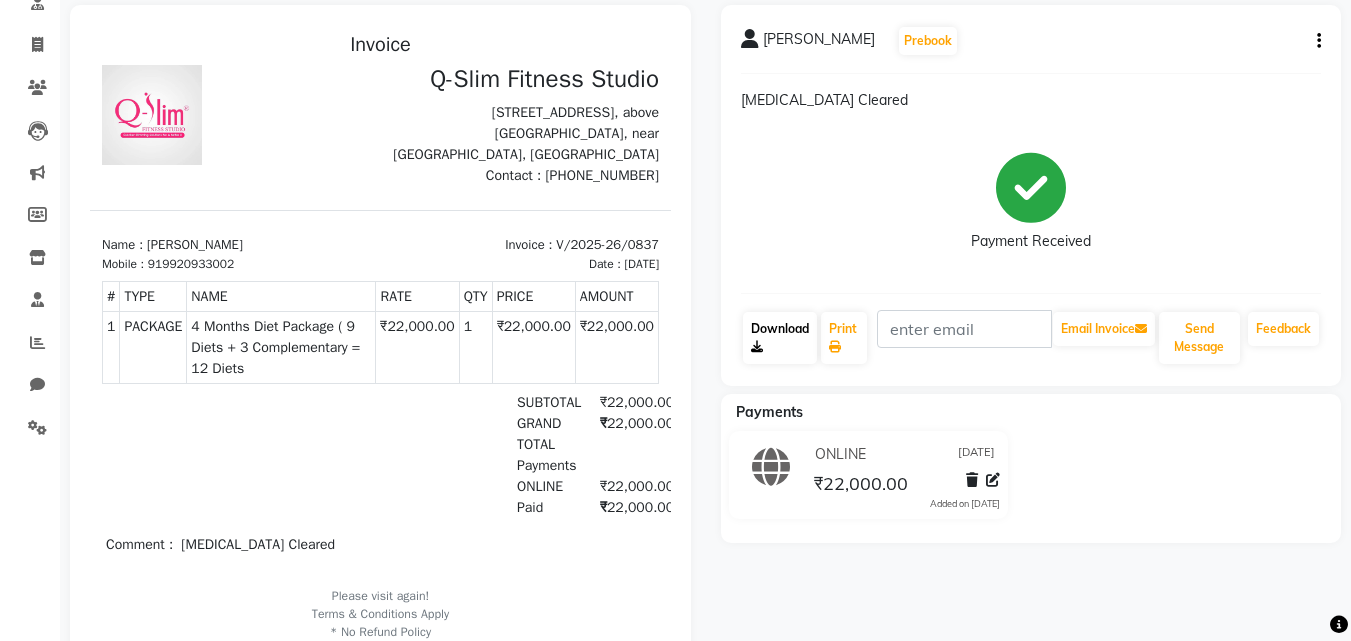 click on "Download" 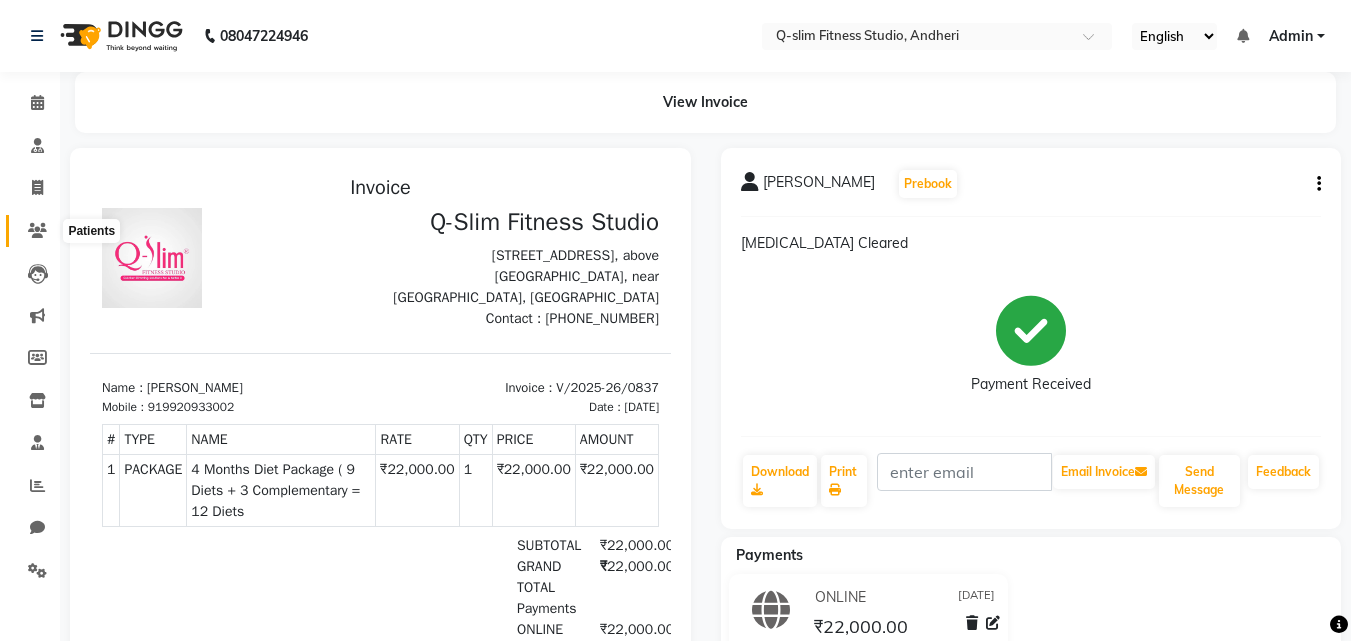 click 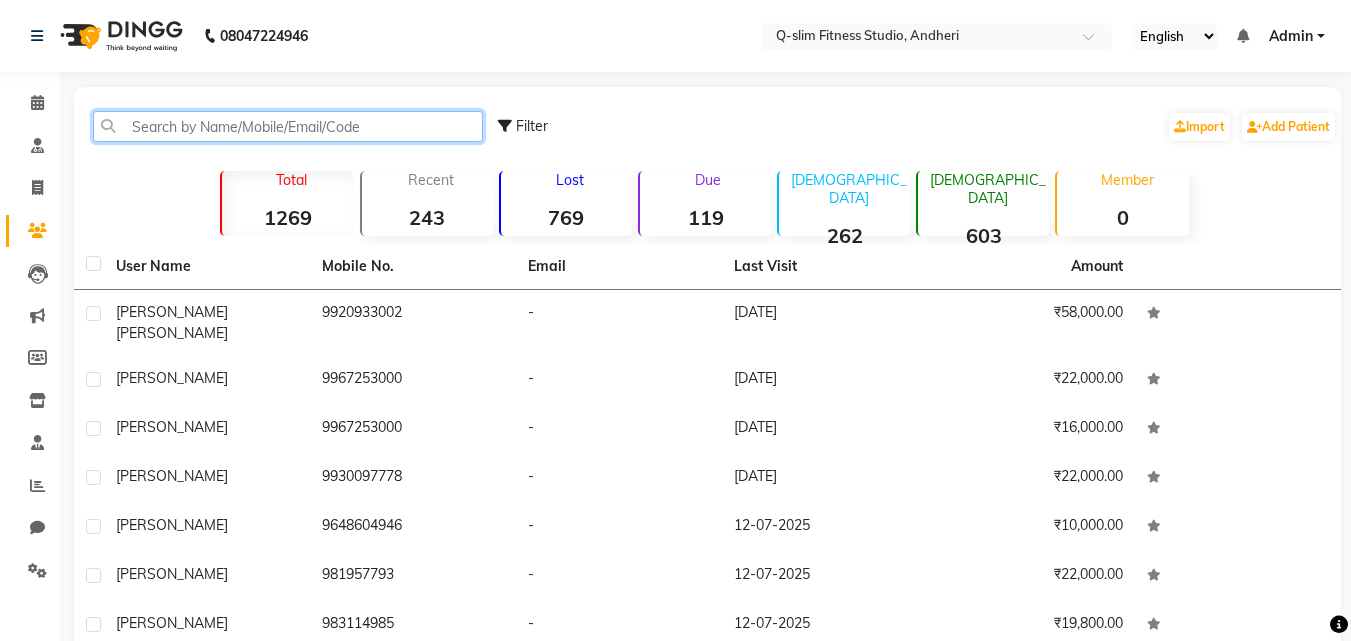 click 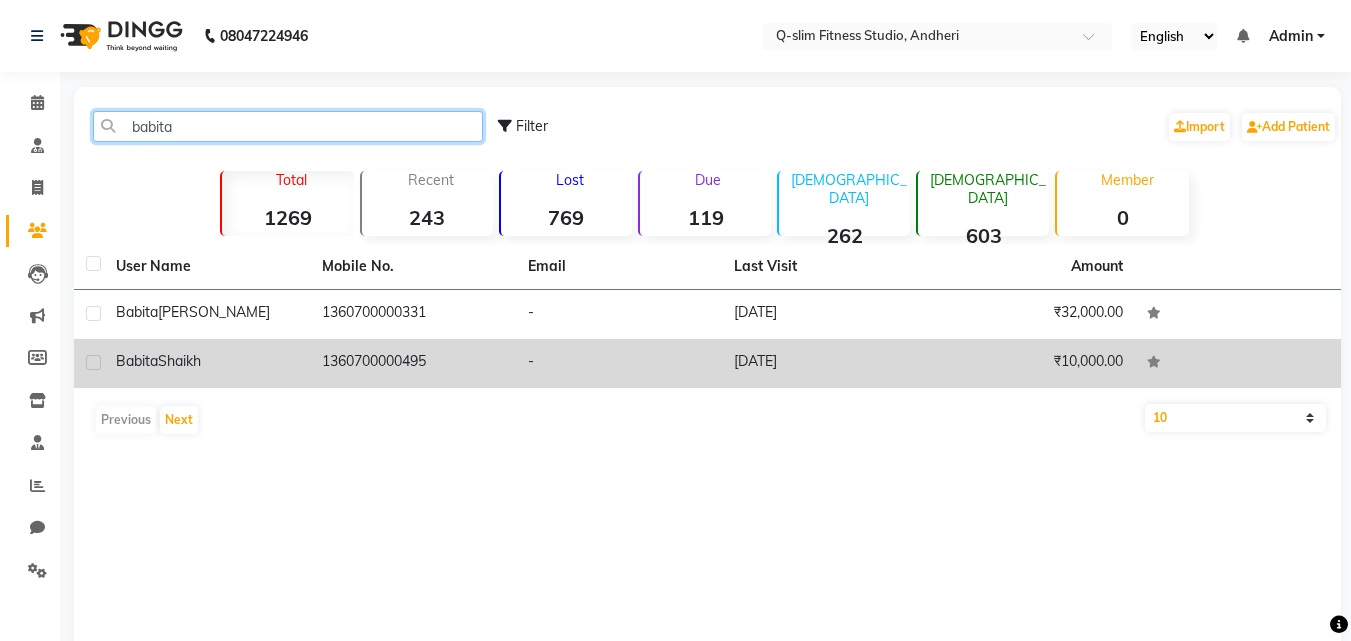 type on "babita" 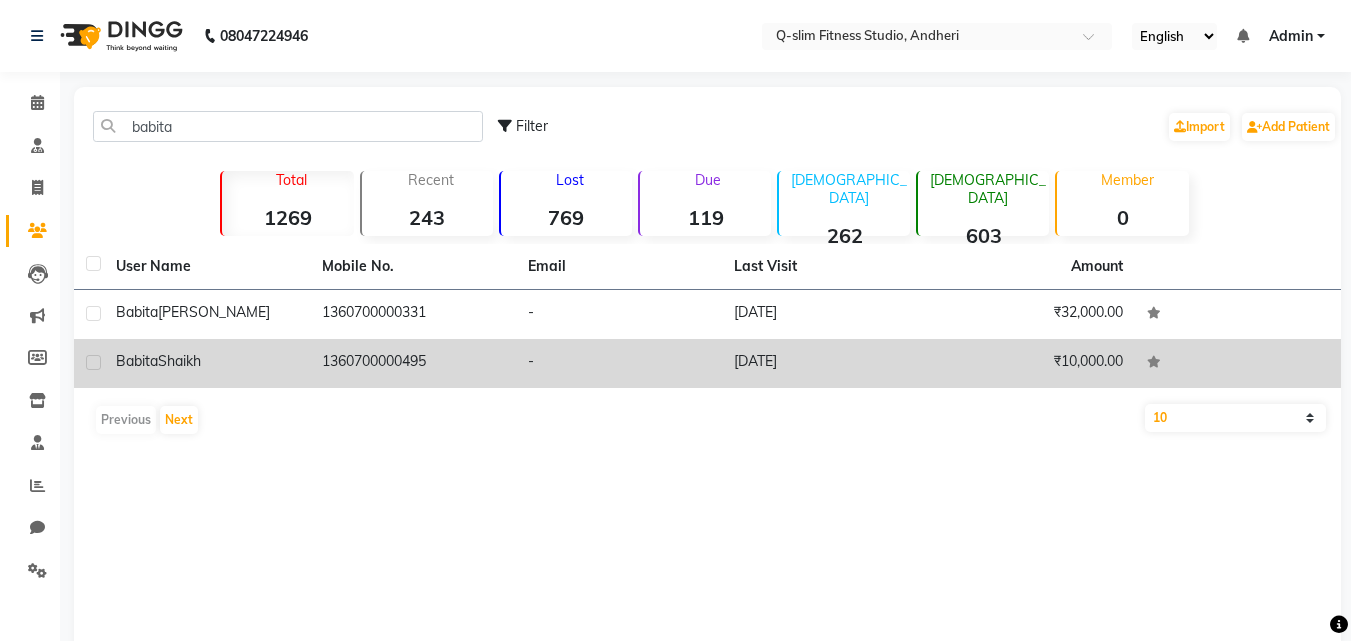 click on "1360700000495" 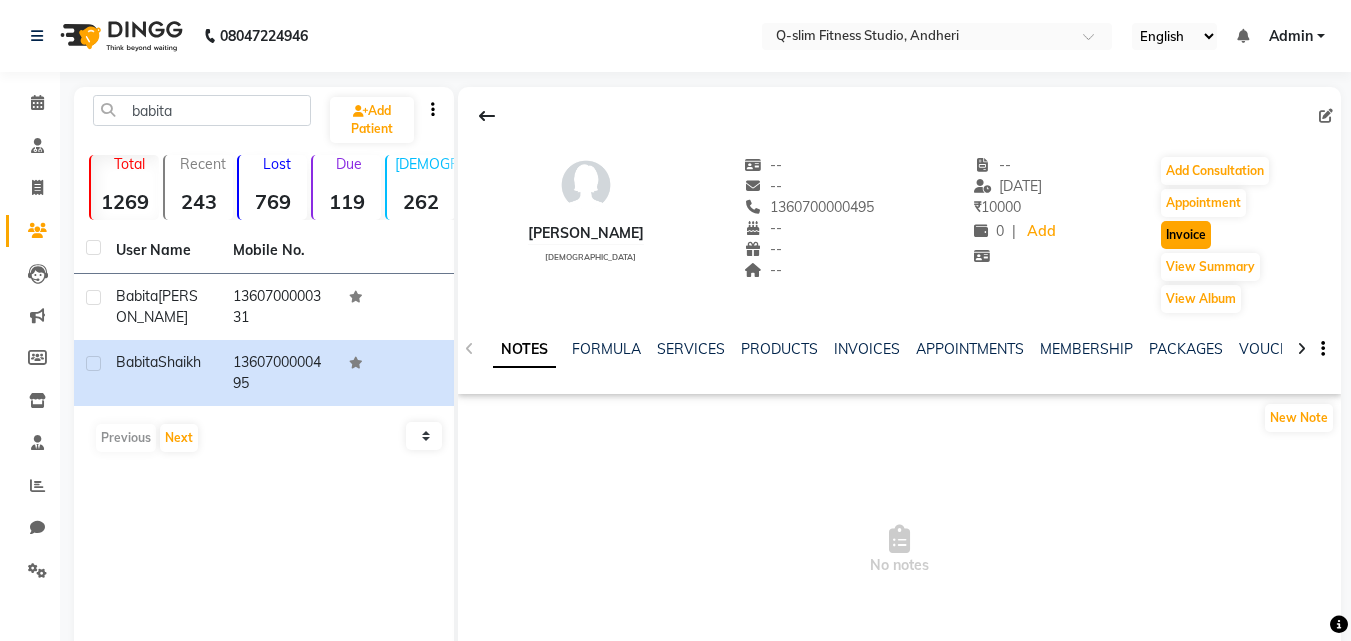 click on "Invoice" 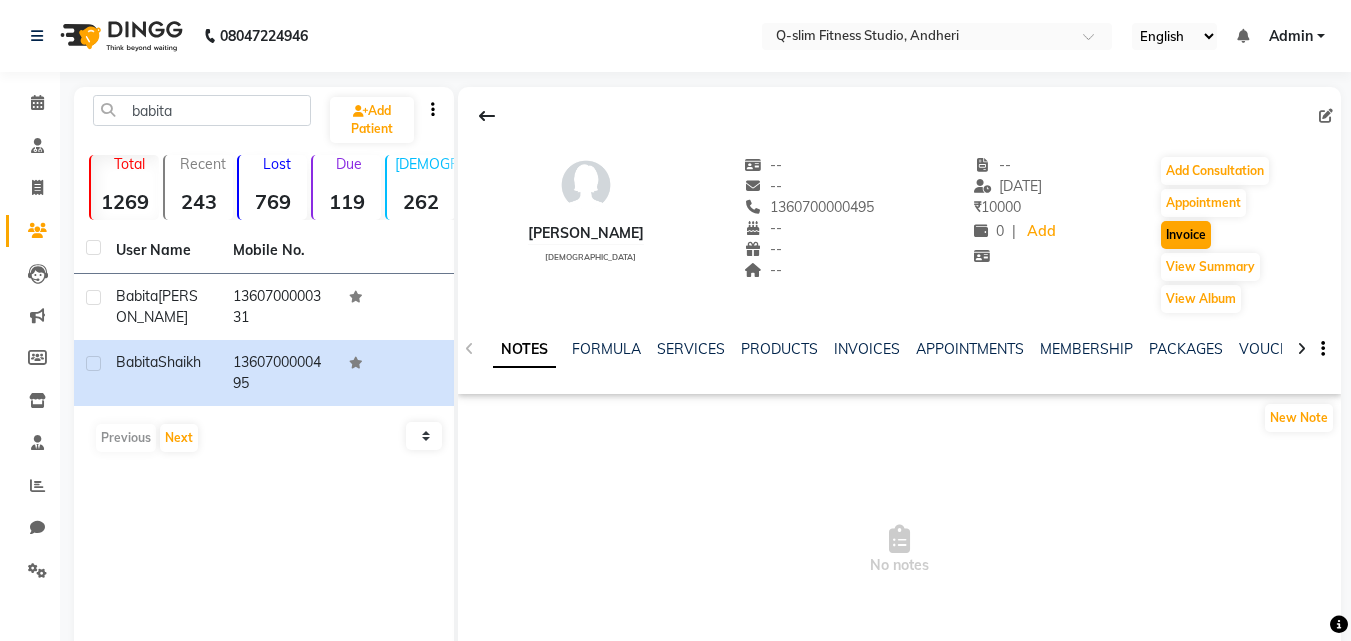 select on "8143" 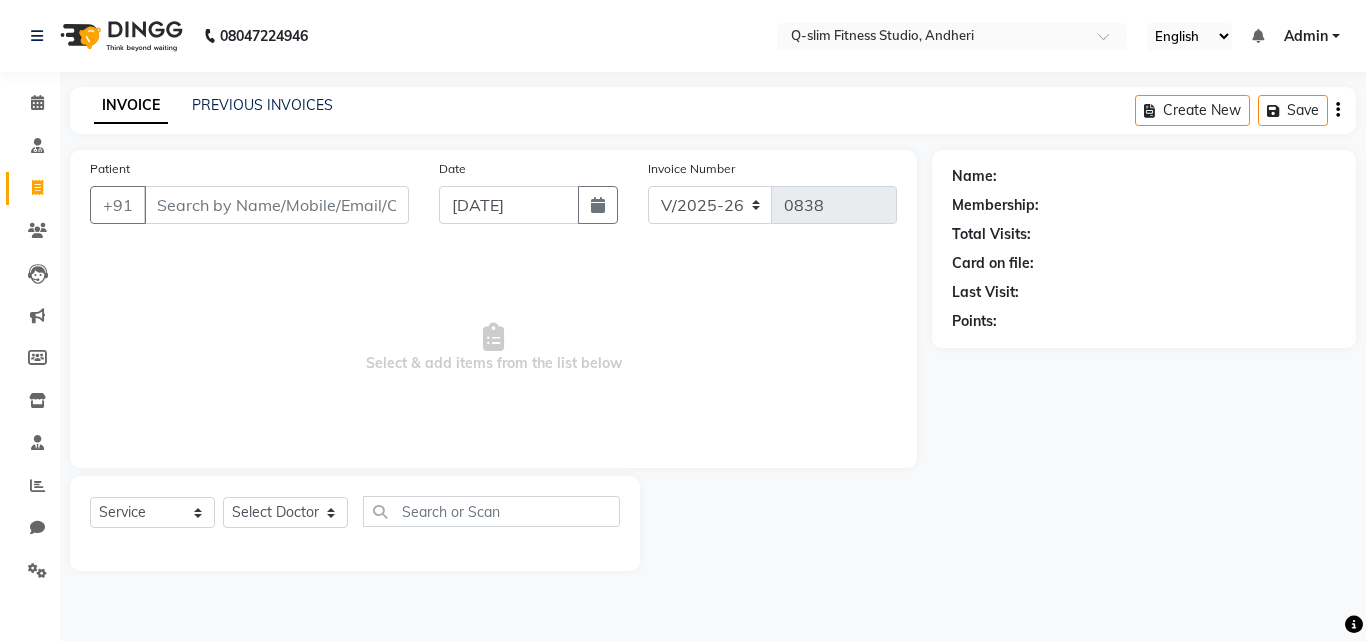 type on "1360700000495" 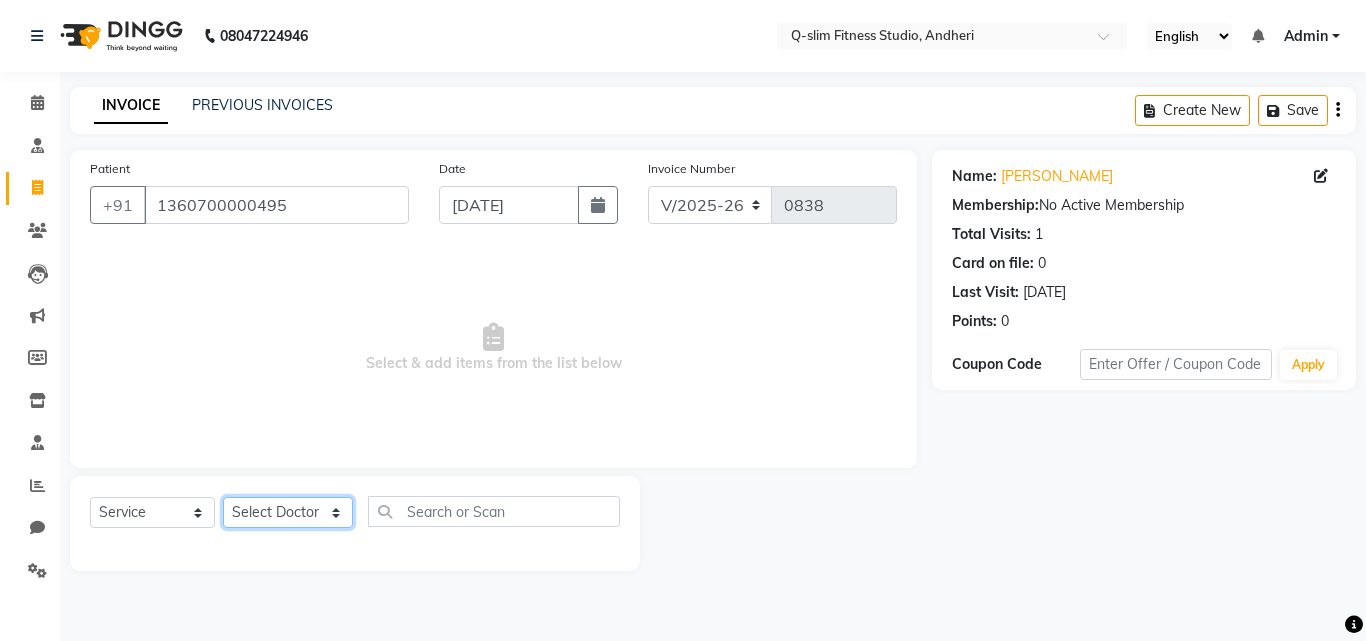 click on "Select Doctor Dr [PERSON_NAME] [PERSON_NAME] [PERSON_NAME] / [PERSON_NAME] Session - Bharti Lipo Session - Padma" 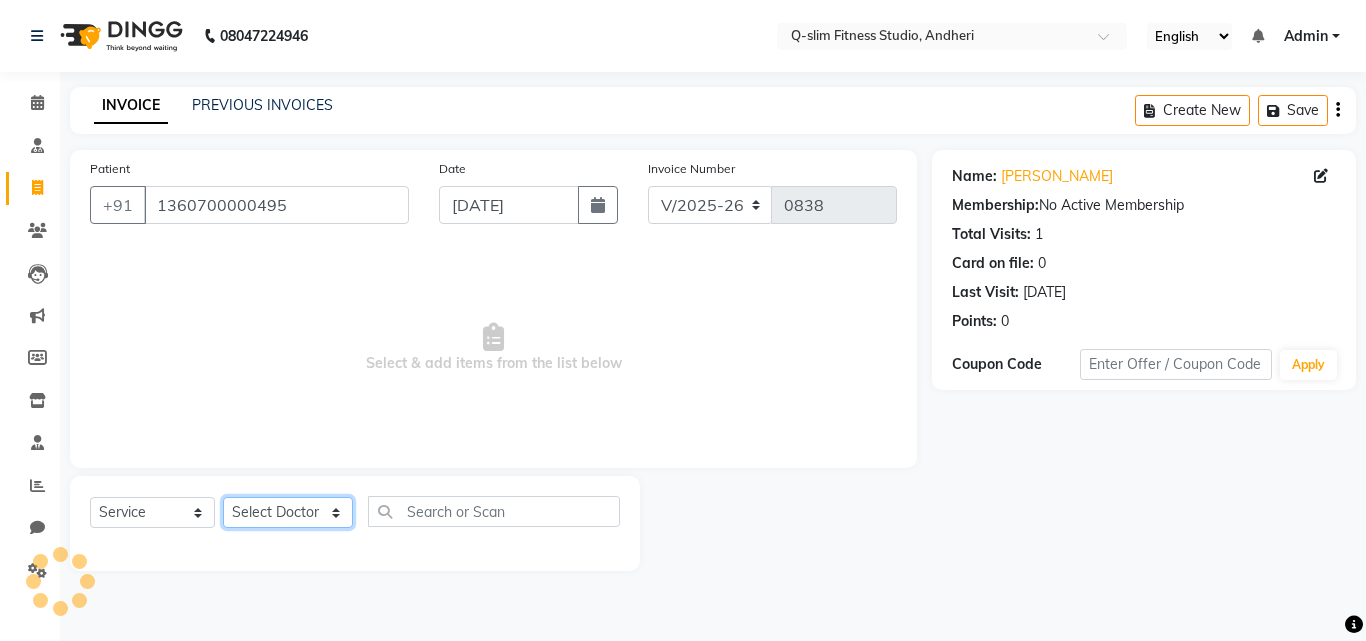 select on "76951" 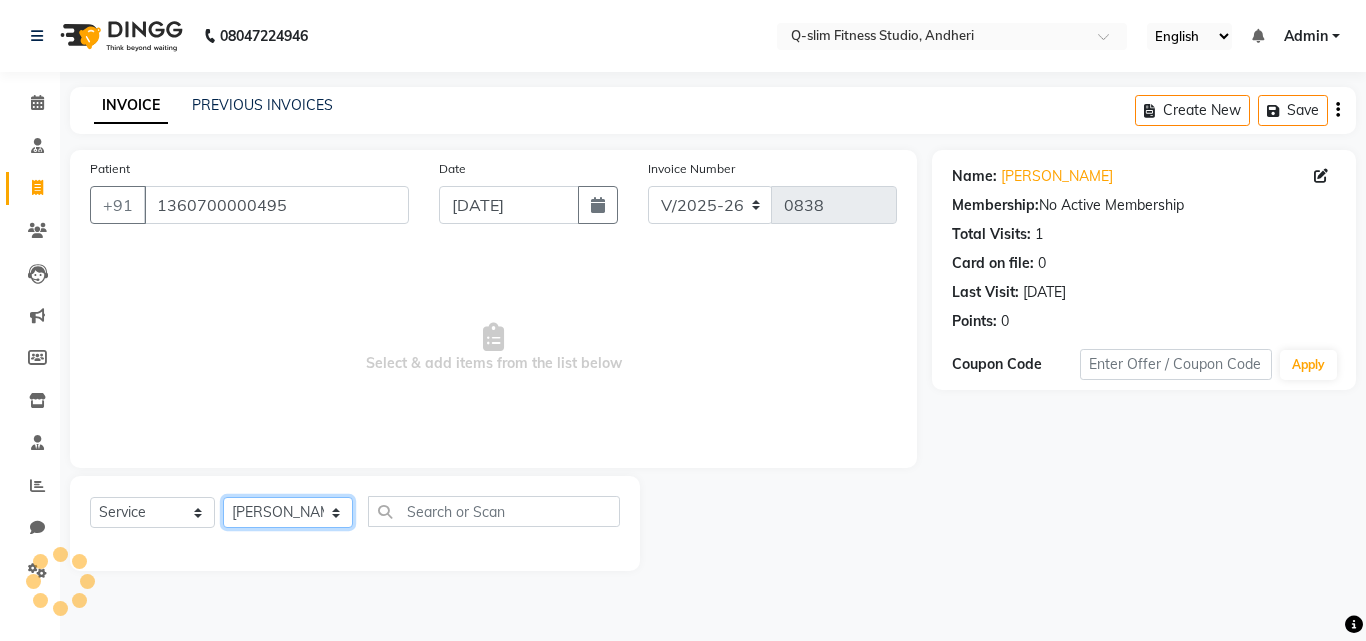 click on "Select Doctor Dr [PERSON_NAME] [PERSON_NAME] [PERSON_NAME] / [PERSON_NAME] Session - Bharti Lipo Session - Padma" 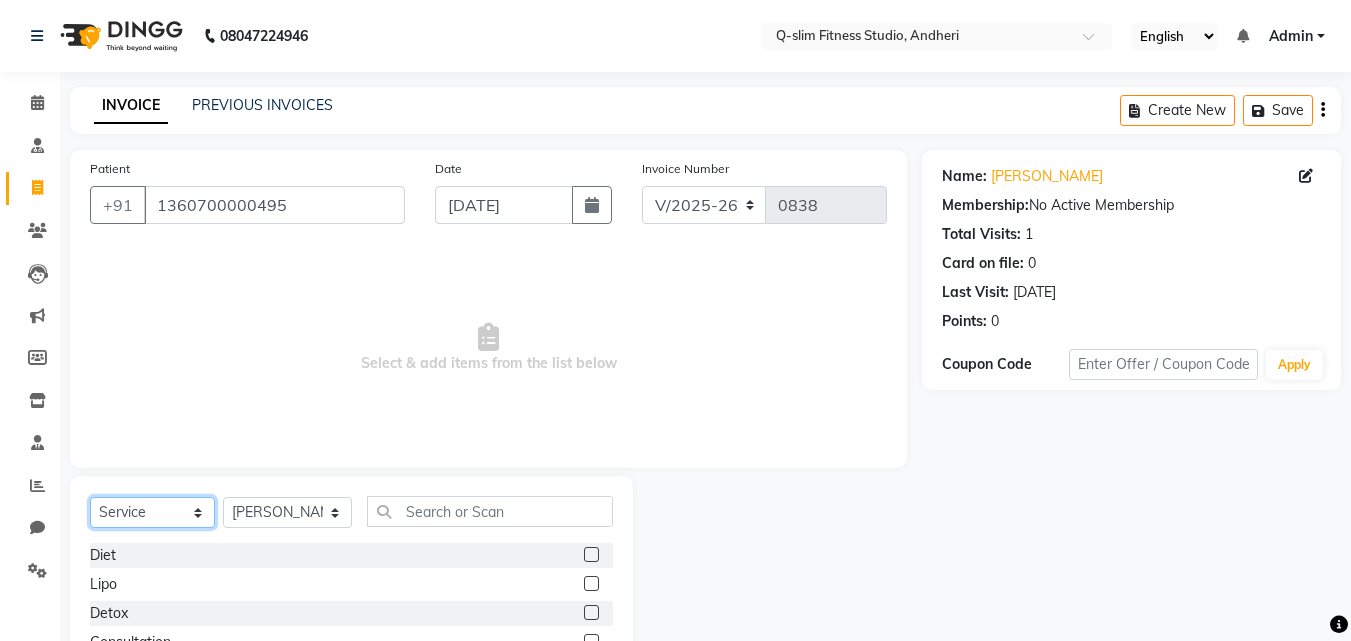 click on "Select  Service  Product  Membership  Package Voucher Prepaid Gift Card" 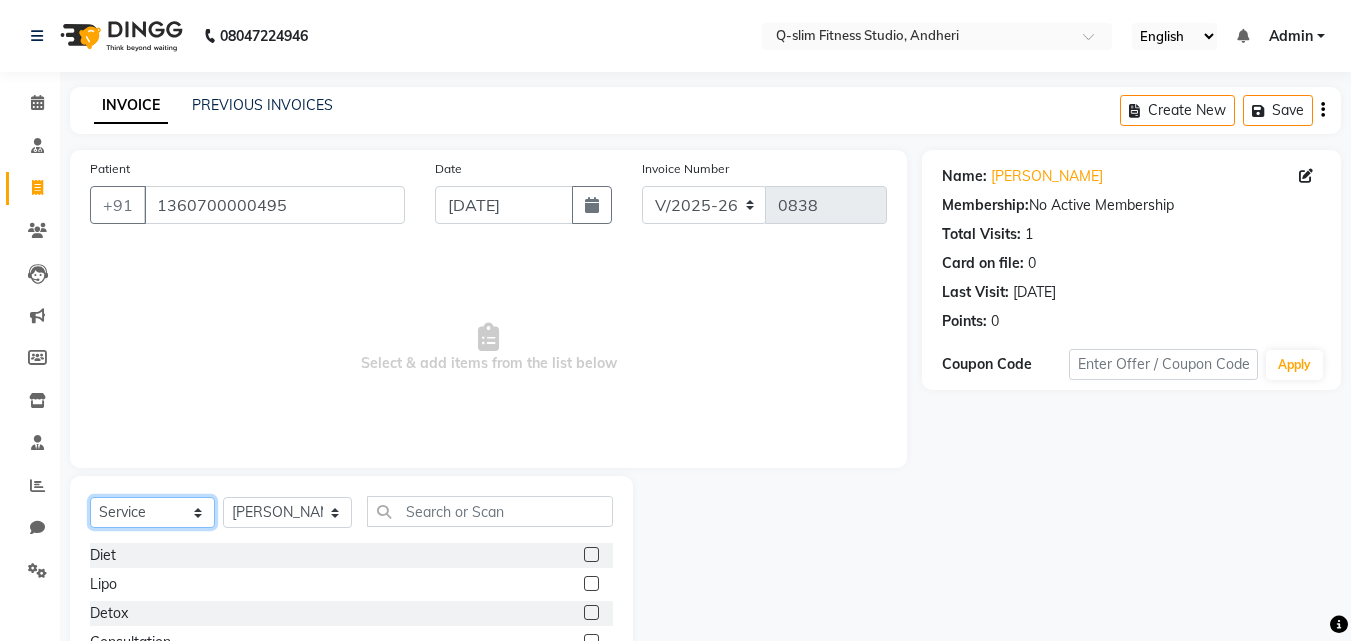select on "package" 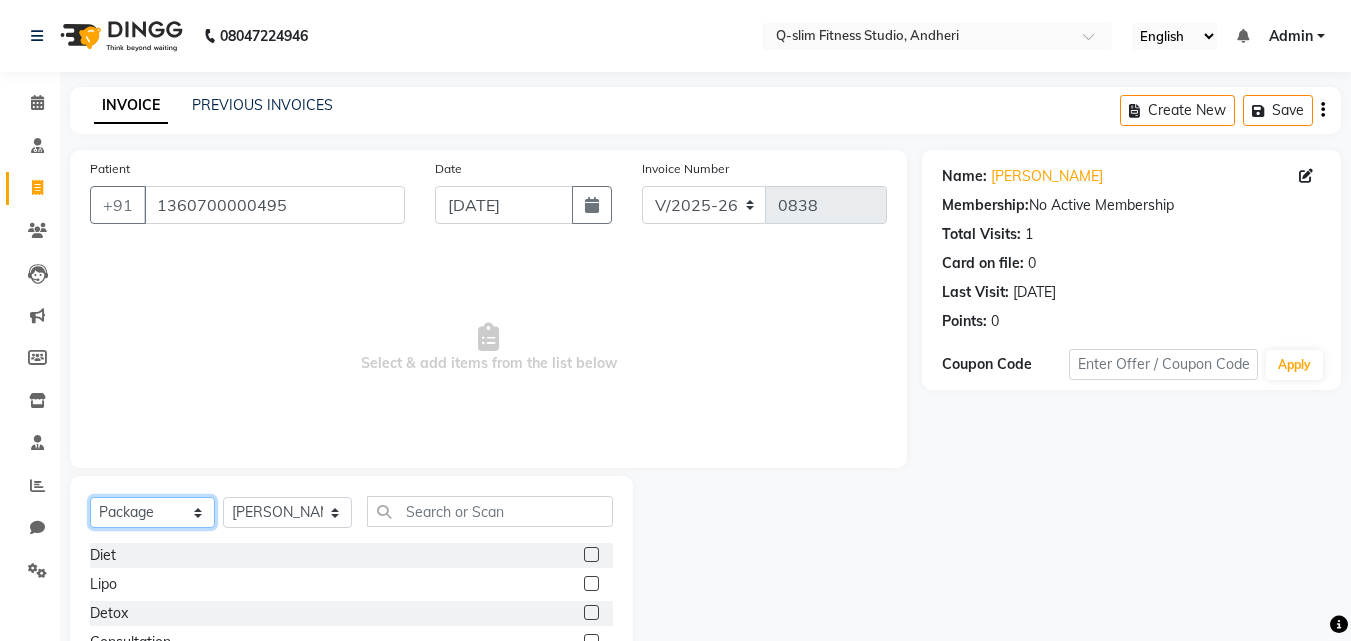 click on "Select  Service  Product  Membership  Package Voucher Prepaid Gift Card" 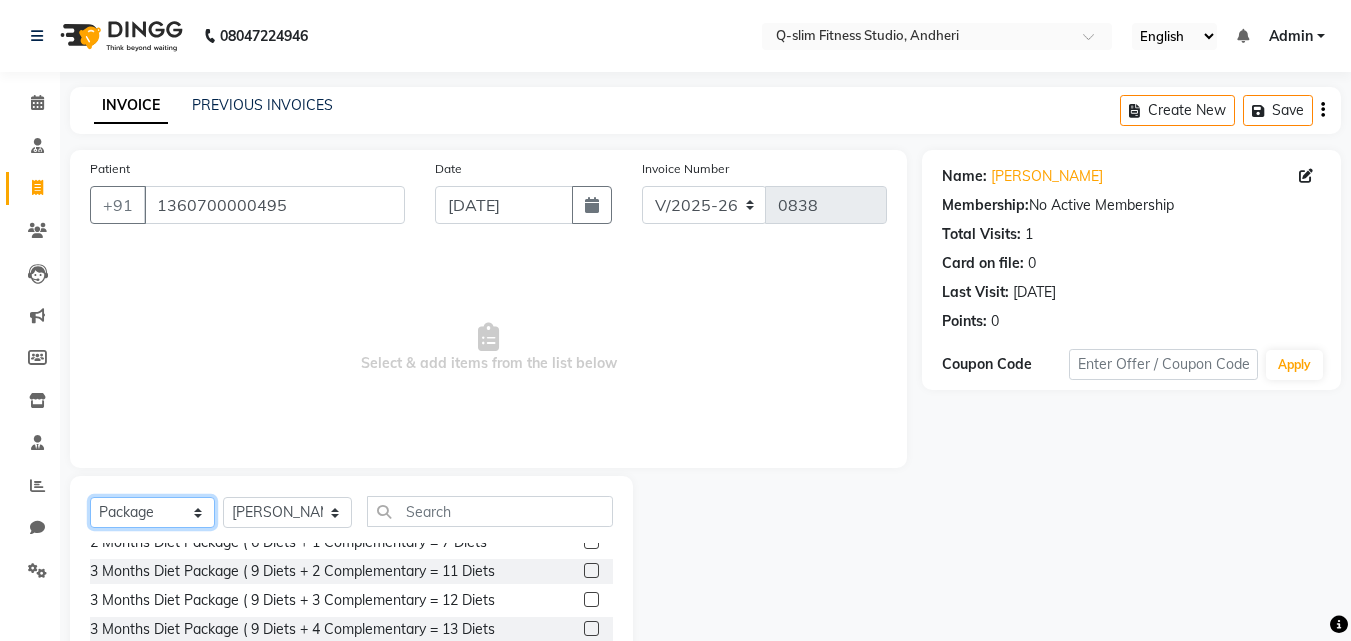 scroll, scrollTop: 106, scrollLeft: 0, axis: vertical 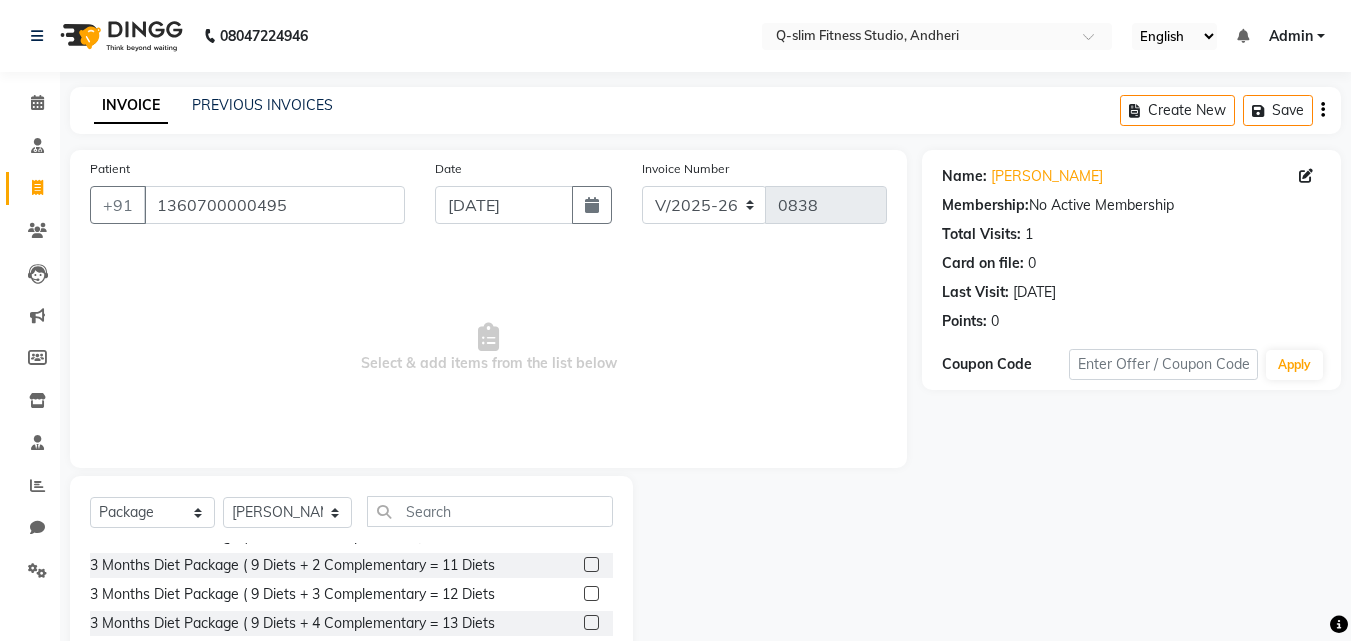 click 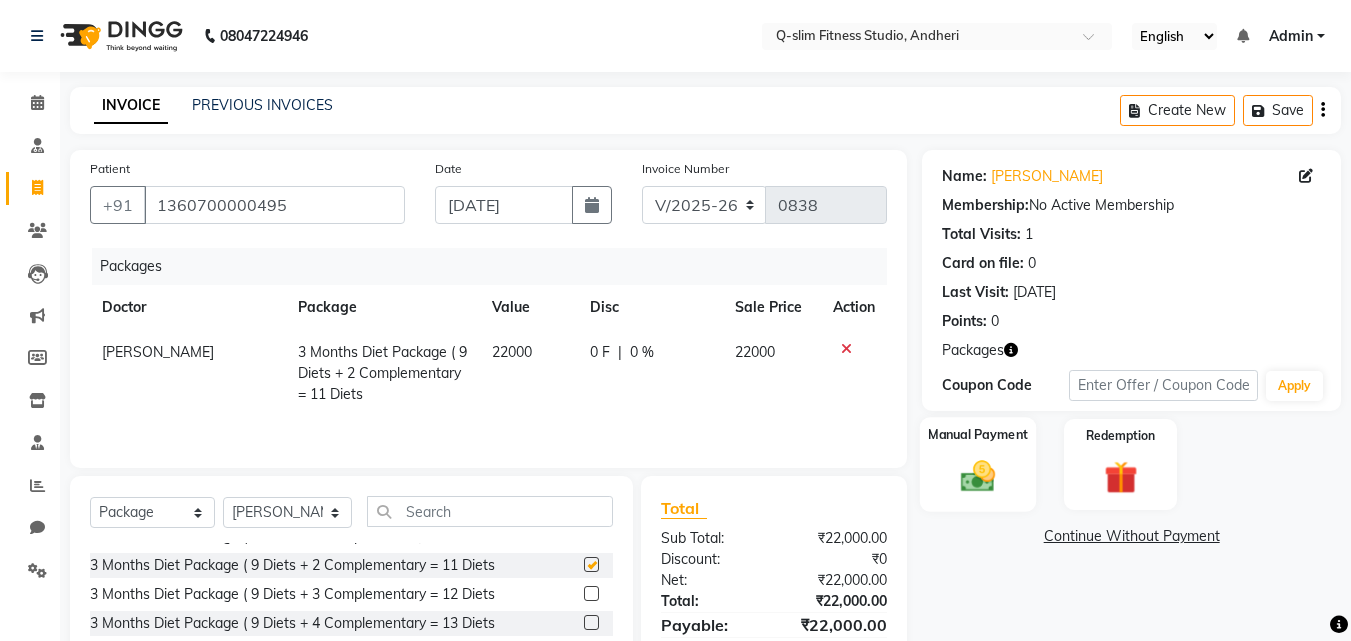 checkbox on "false" 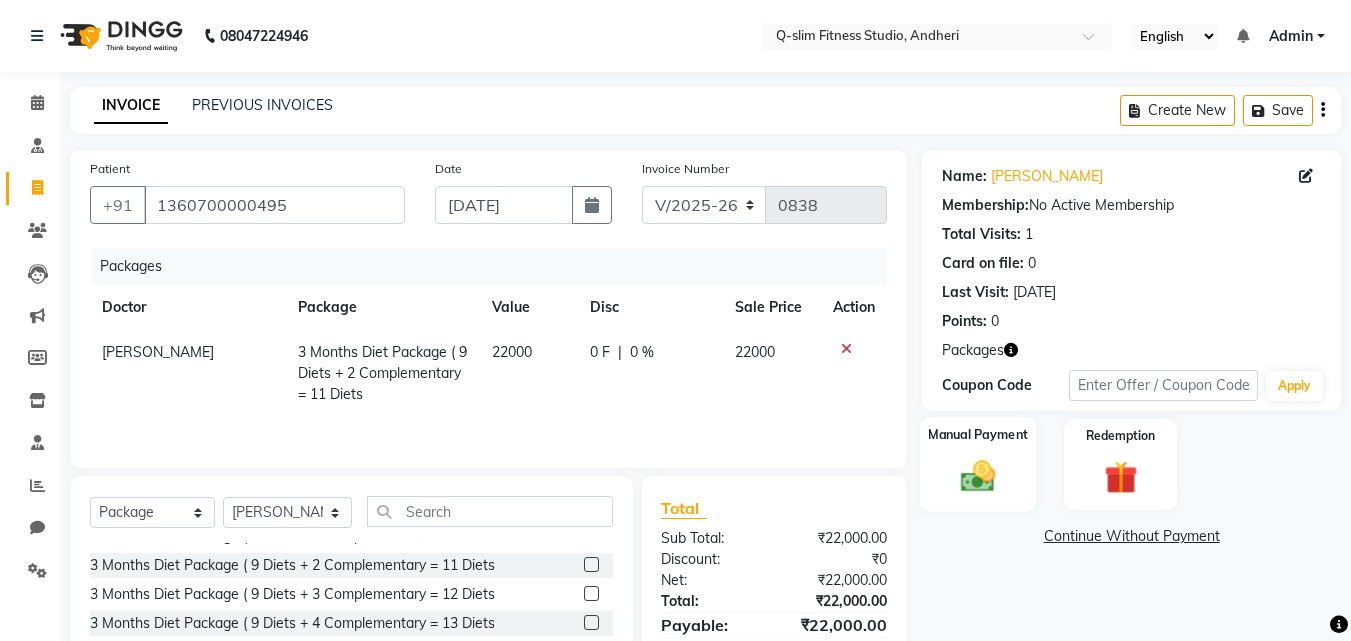 click on "Manual Payment" 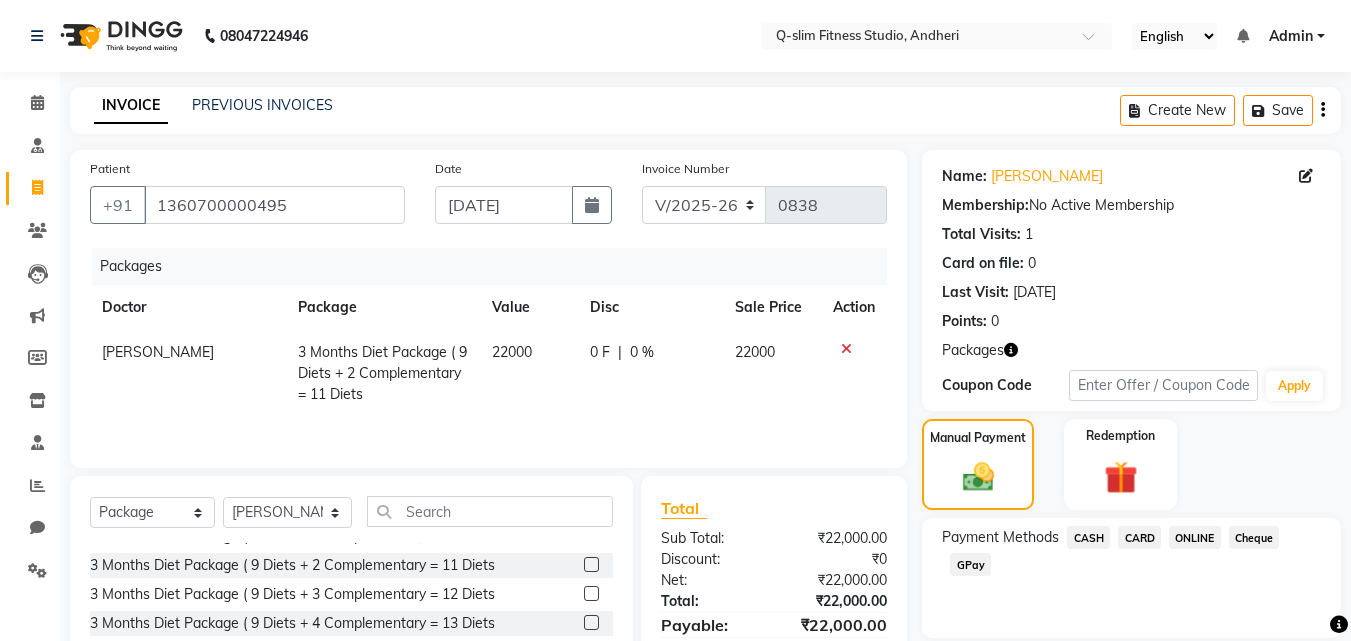 click on "ONLINE" 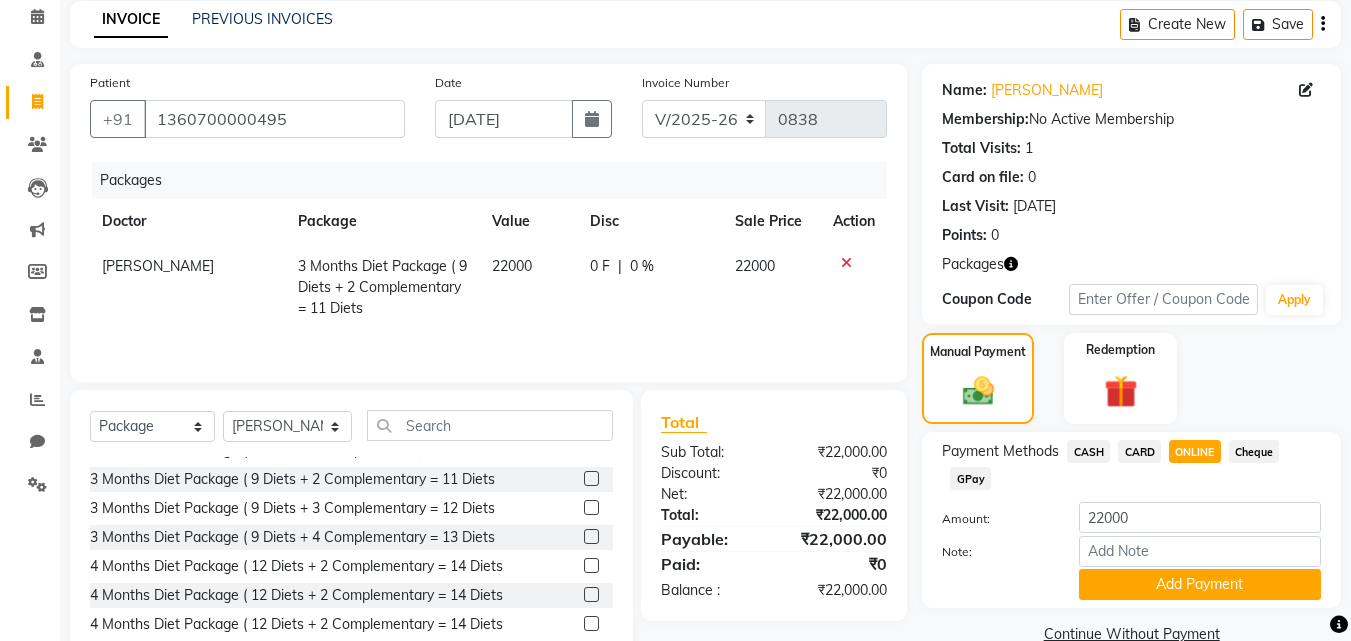 scroll, scrollTop: 160, scrollLeft: 0, axis: vertical 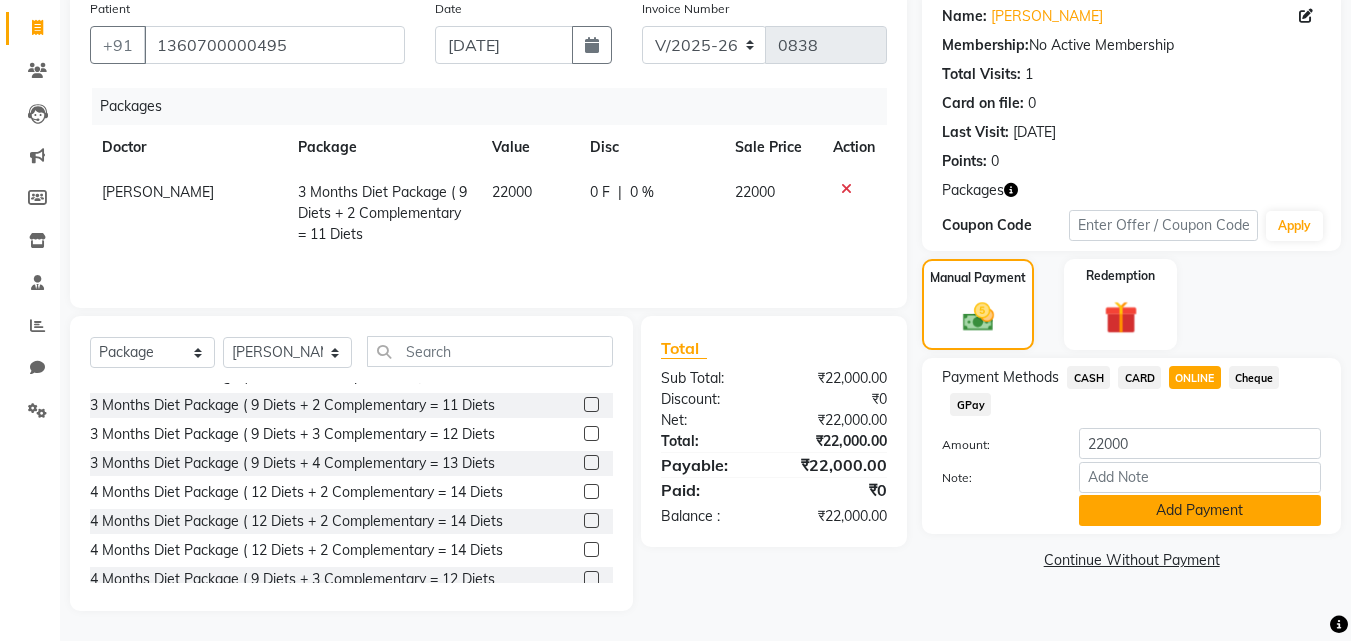 click on "Add Payment" 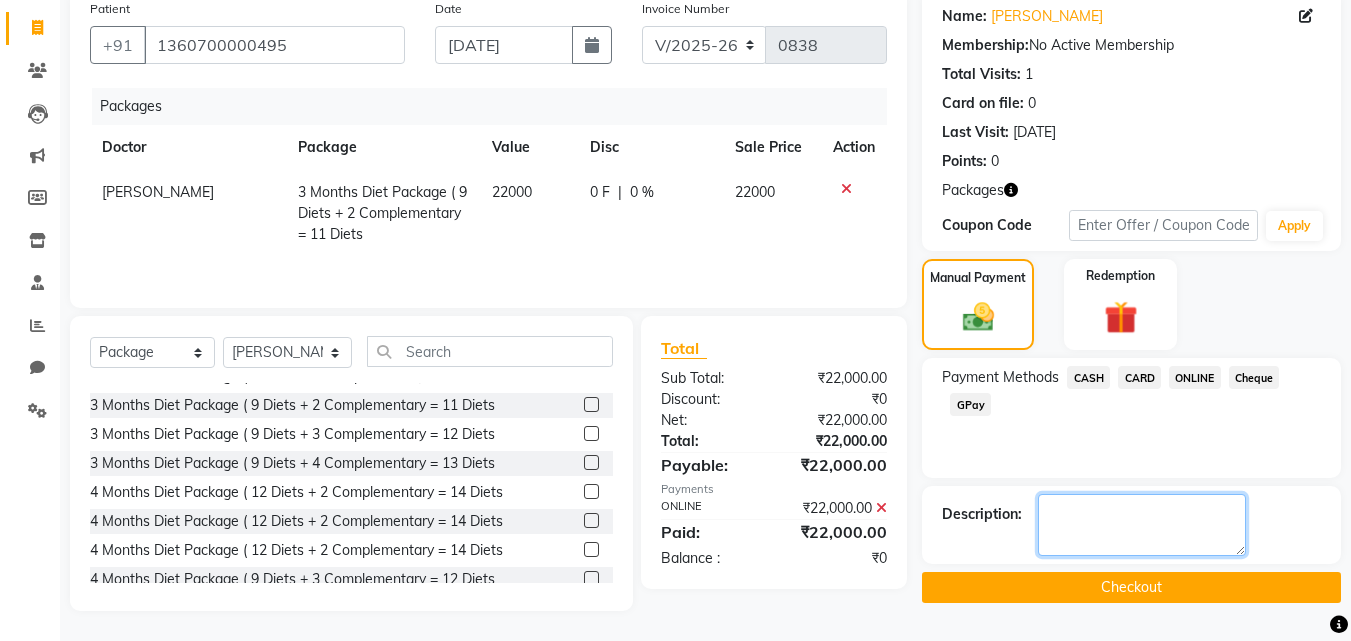 click 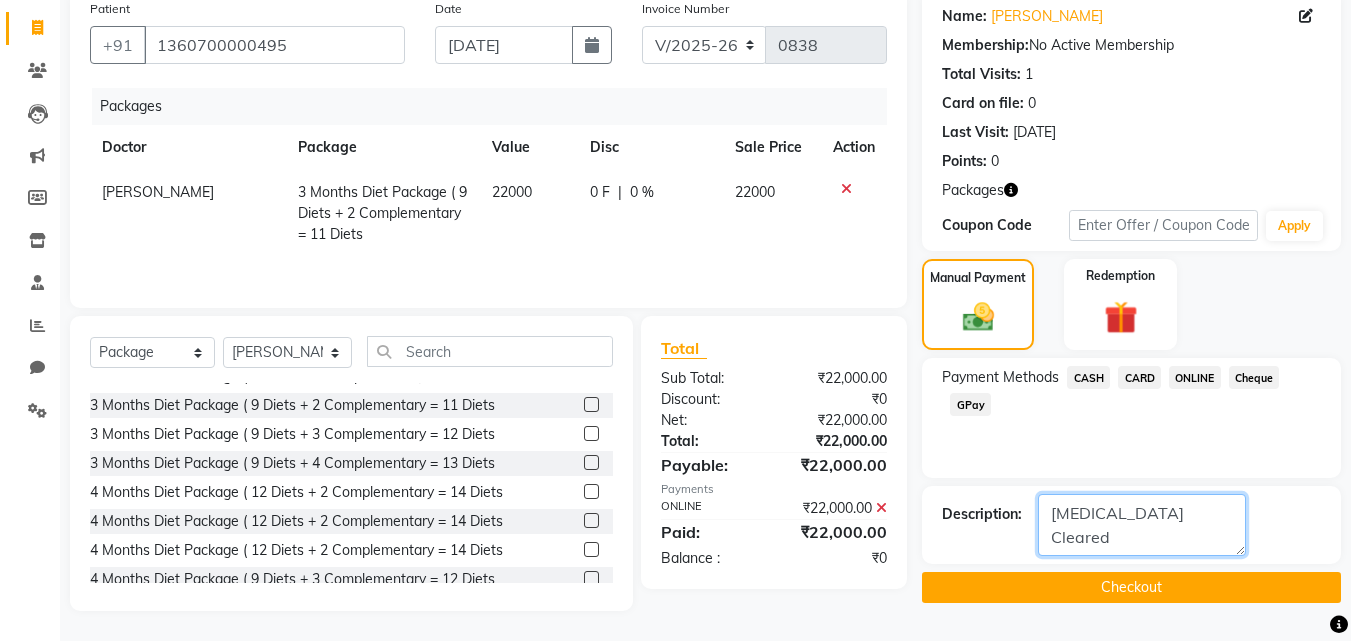 type on "[MEDICAL_DATA] Cleared" 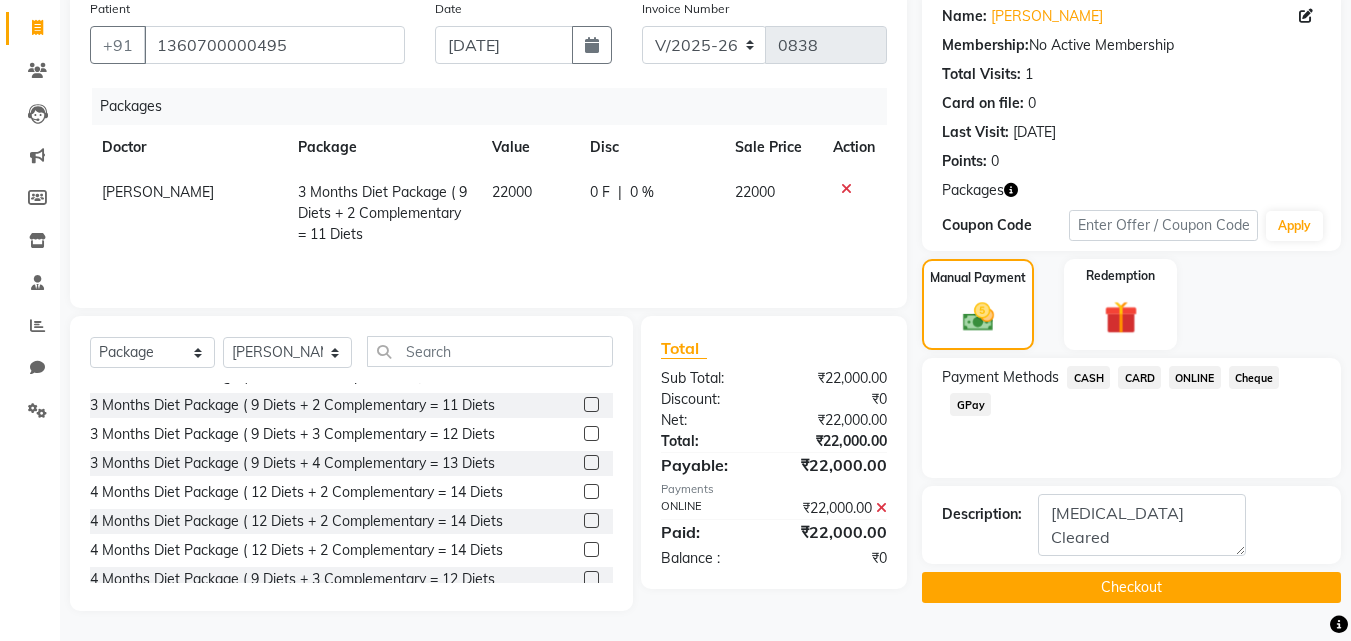 click on "Checkout" 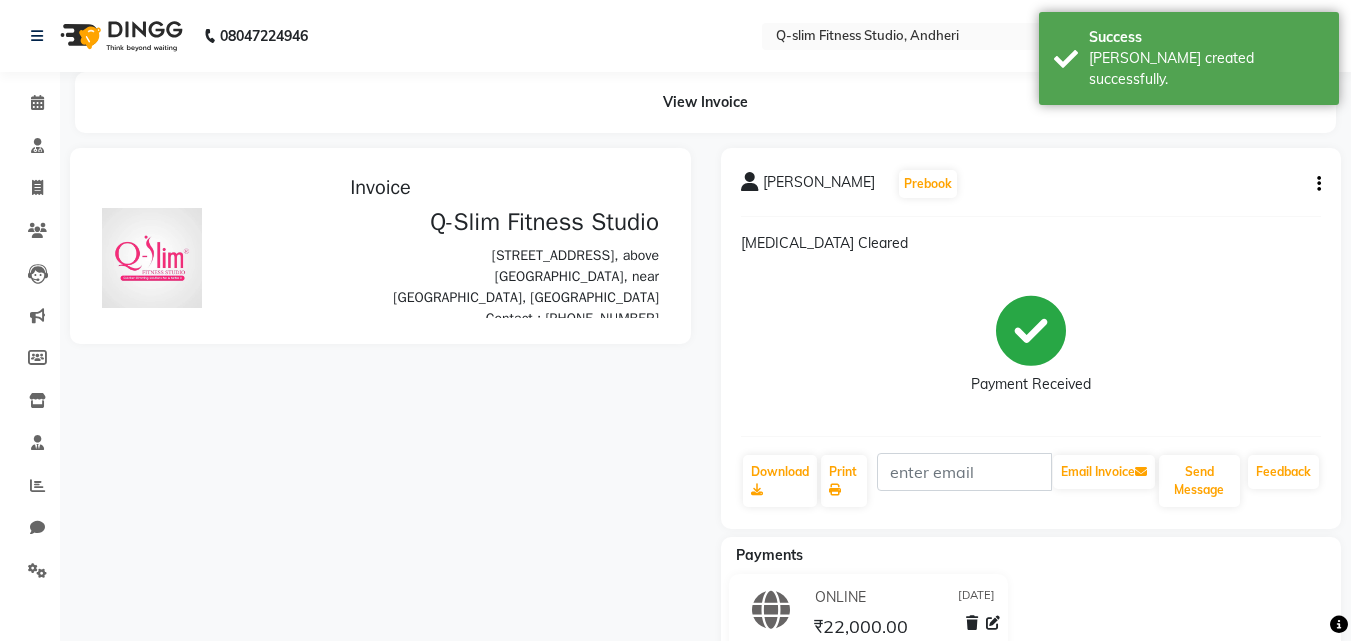 scroll, scrollTop: 0, scrollLeft: 0, axis: both 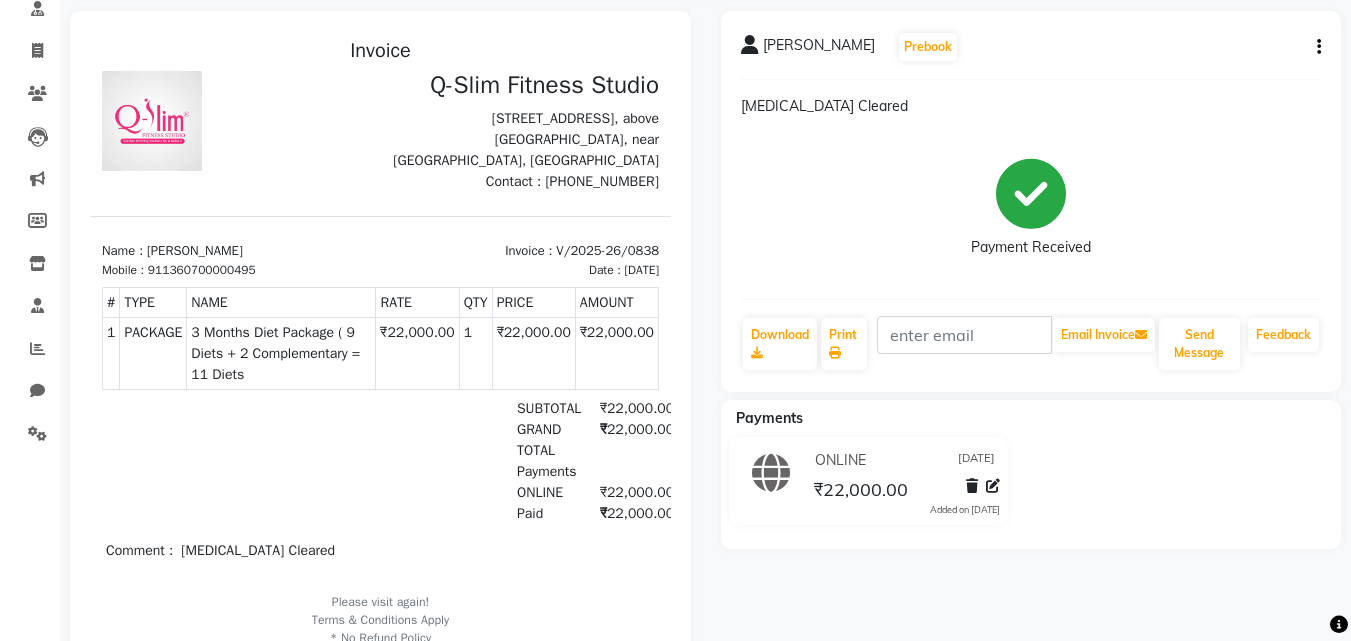 click on "Comment :
[MEDICAL_DATA] Cleared" at bounding box center [380, 550] 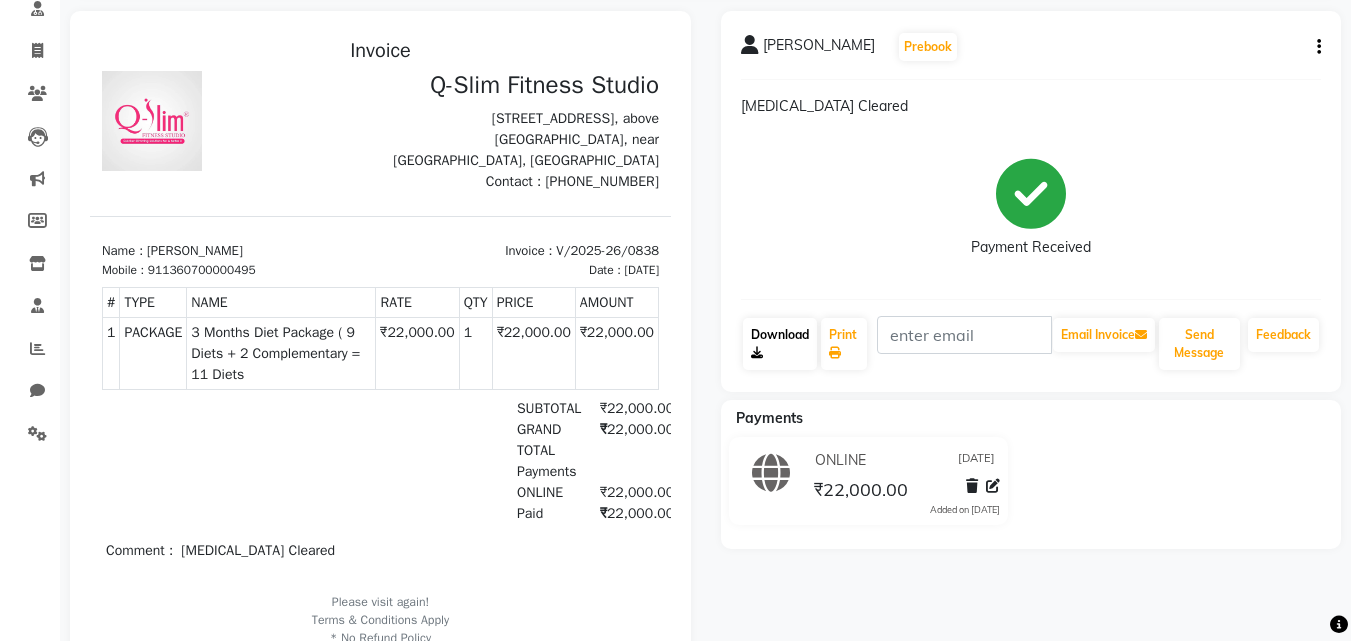 click on "Download" 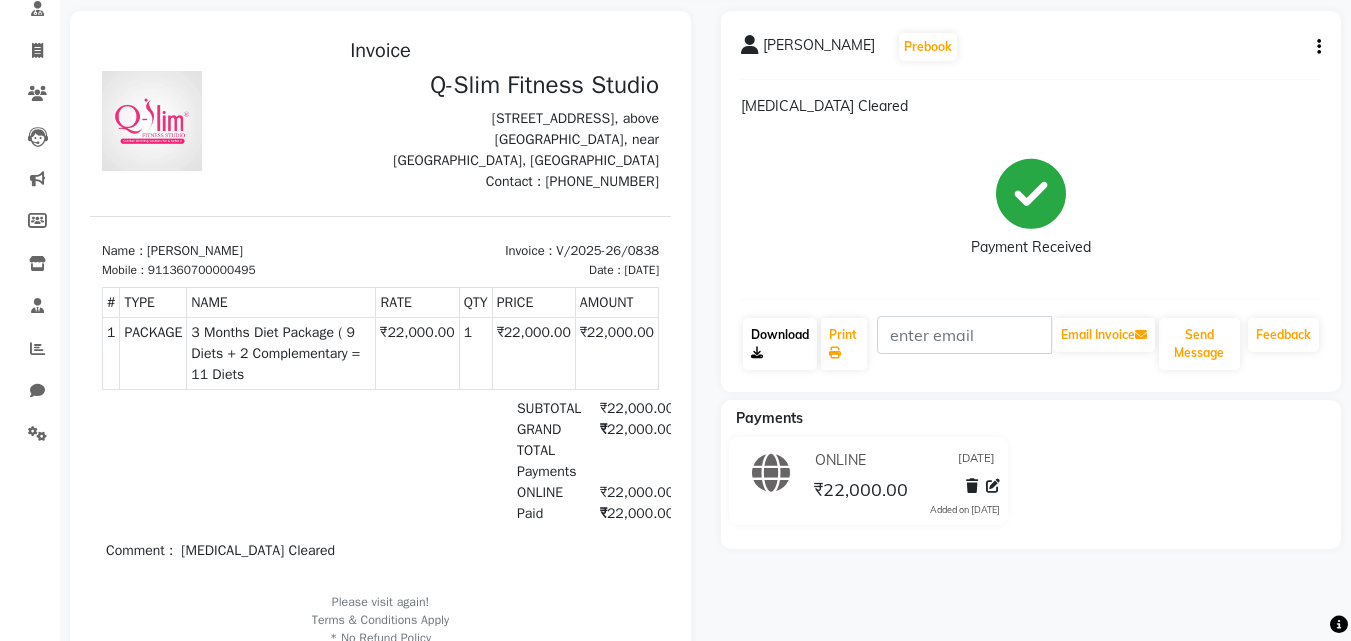 scroll, scrollTop: 0, scrollLeft: 0, axis: both 